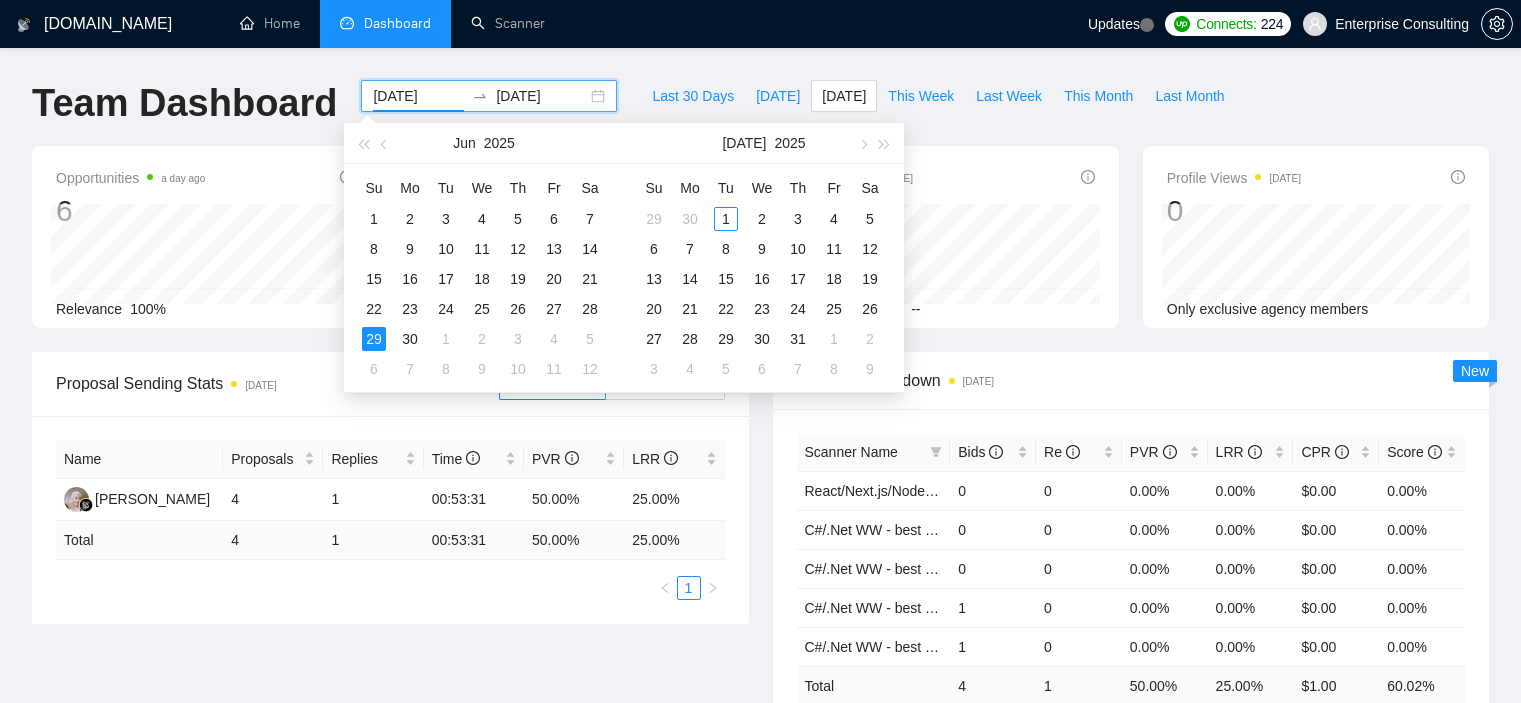 scroll, scrollTop: 0, scrollLeft: 0, axis: both 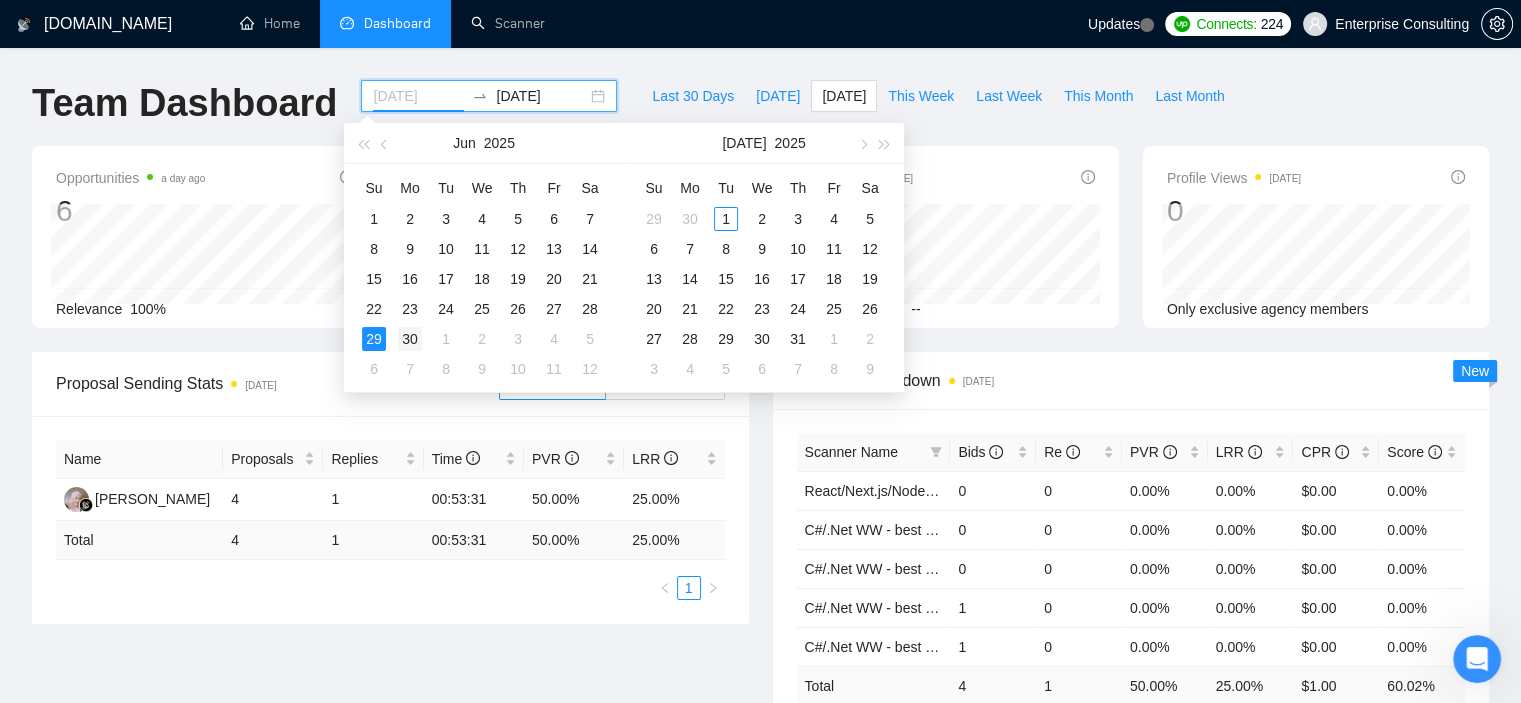 type on "[DATE]" 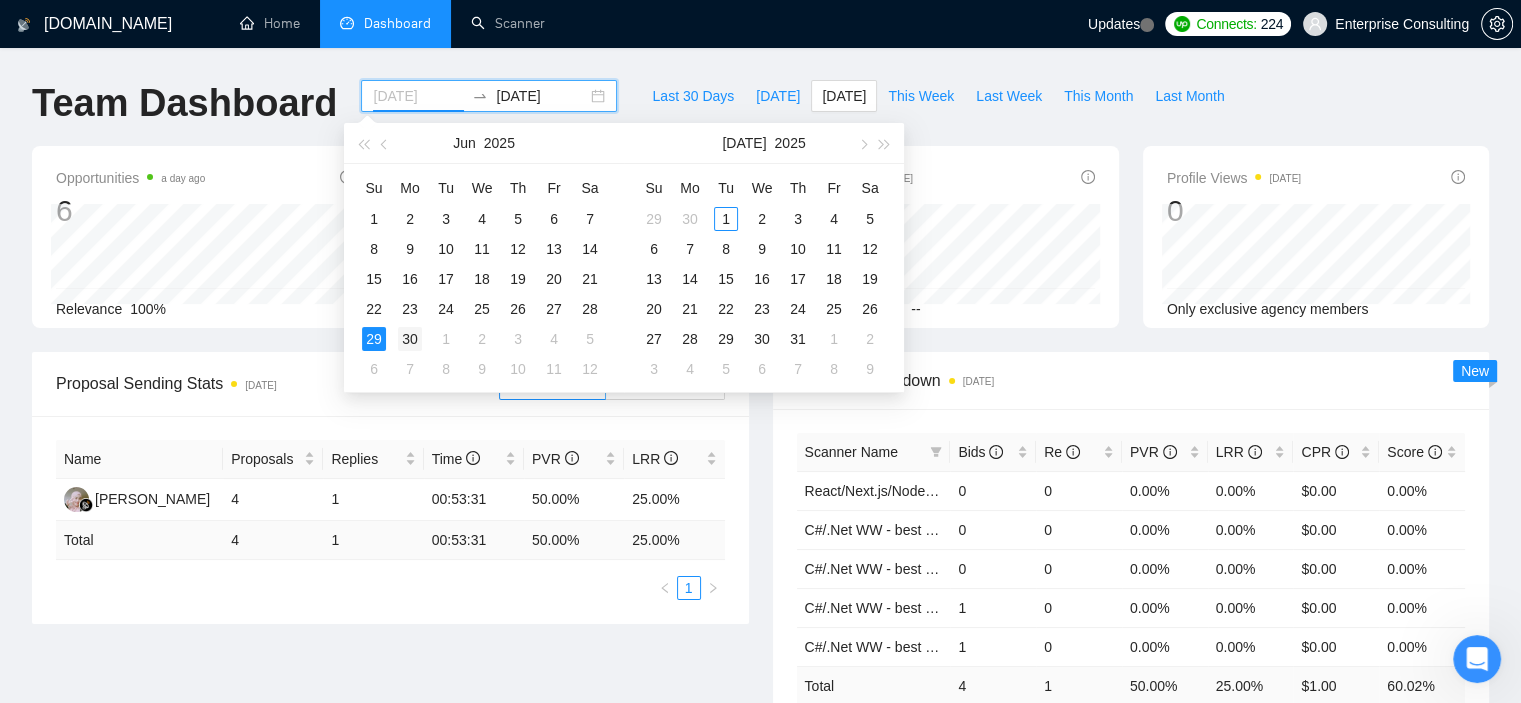 click on "30" at bounding box center (410, 339) 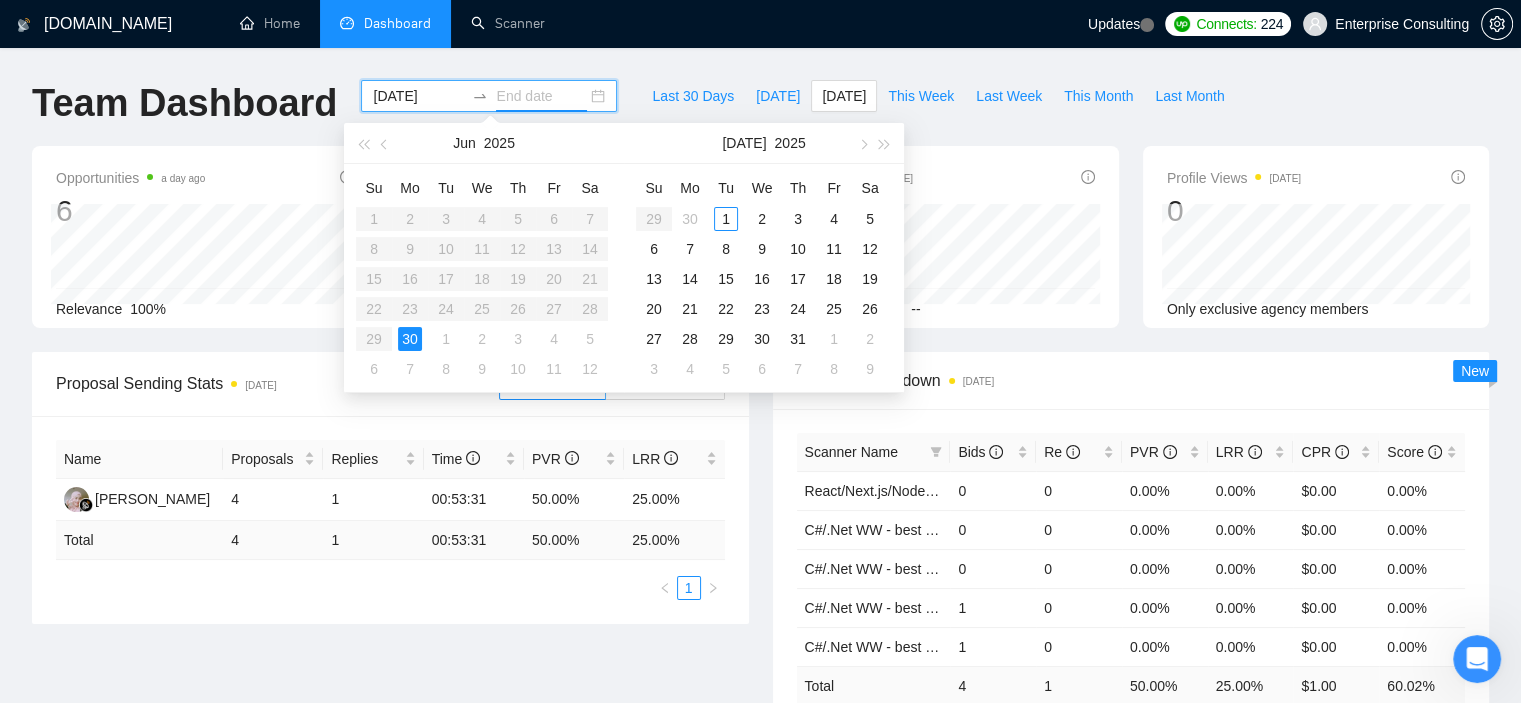 click on "30" at bounding box center [410, 339] 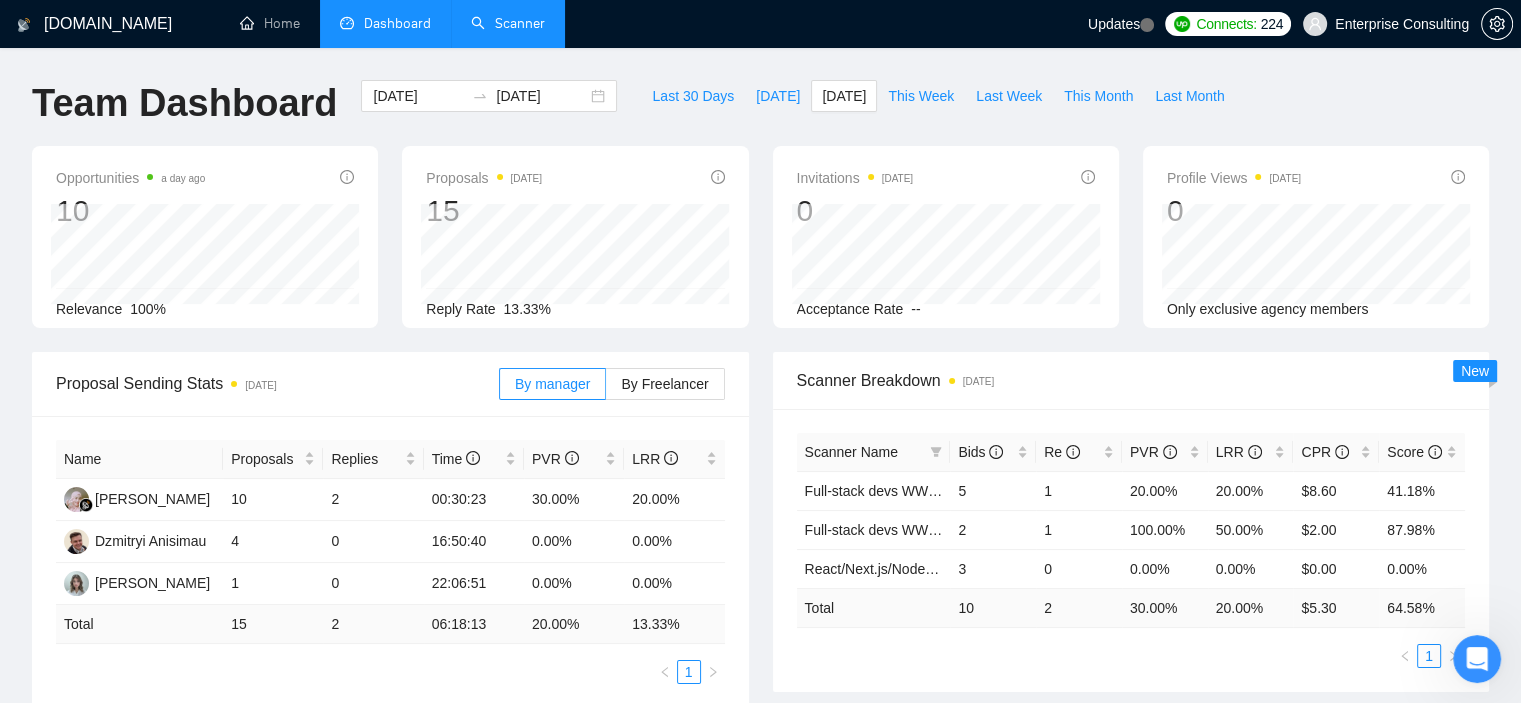 click on "Scanner" at bounding box center (508, 23) 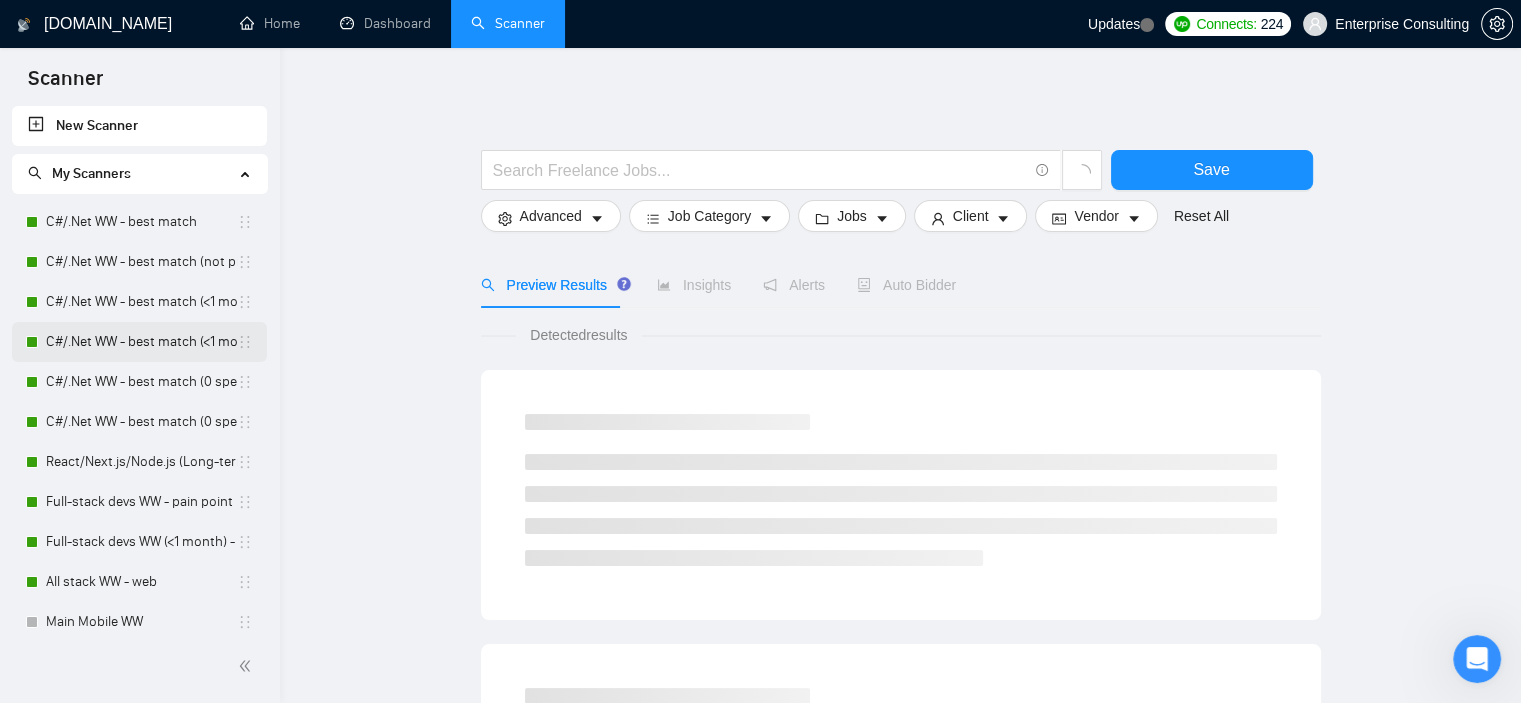 scroll, scrollTop: 100, scrollLeft: 0, axis: vertical 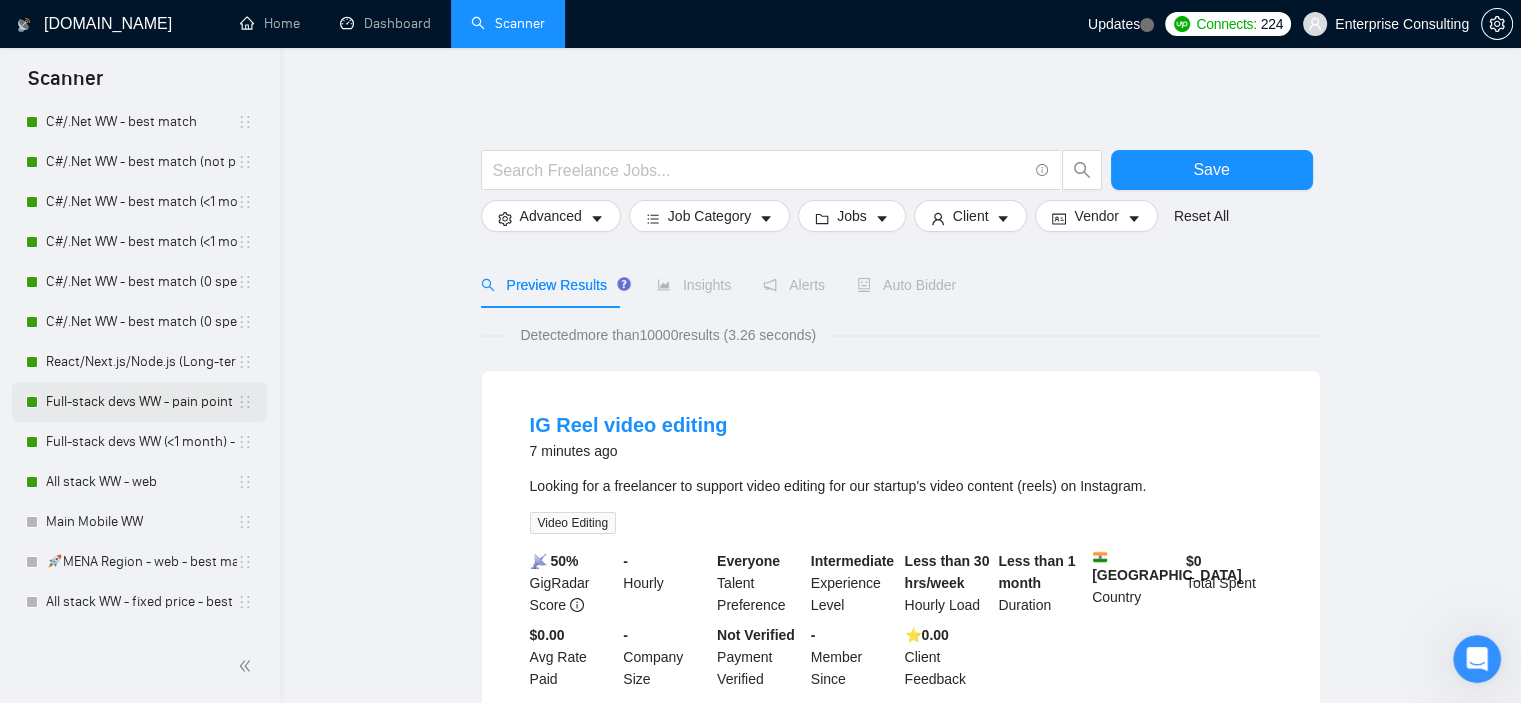 click on "Full-stack devs WW - pain point" at bounding box center [141, 402] 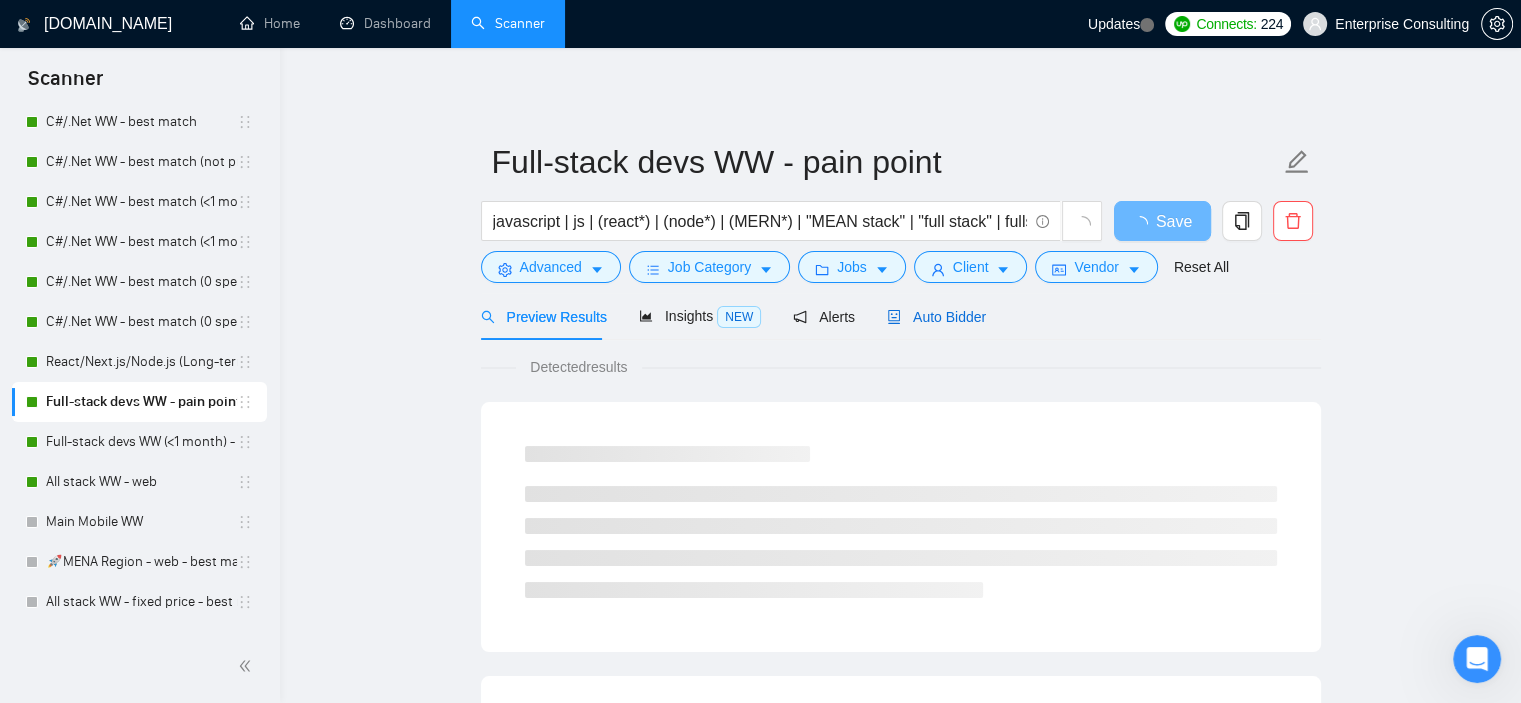 click on "Auto Bidder" at bounding box center [936, 317] 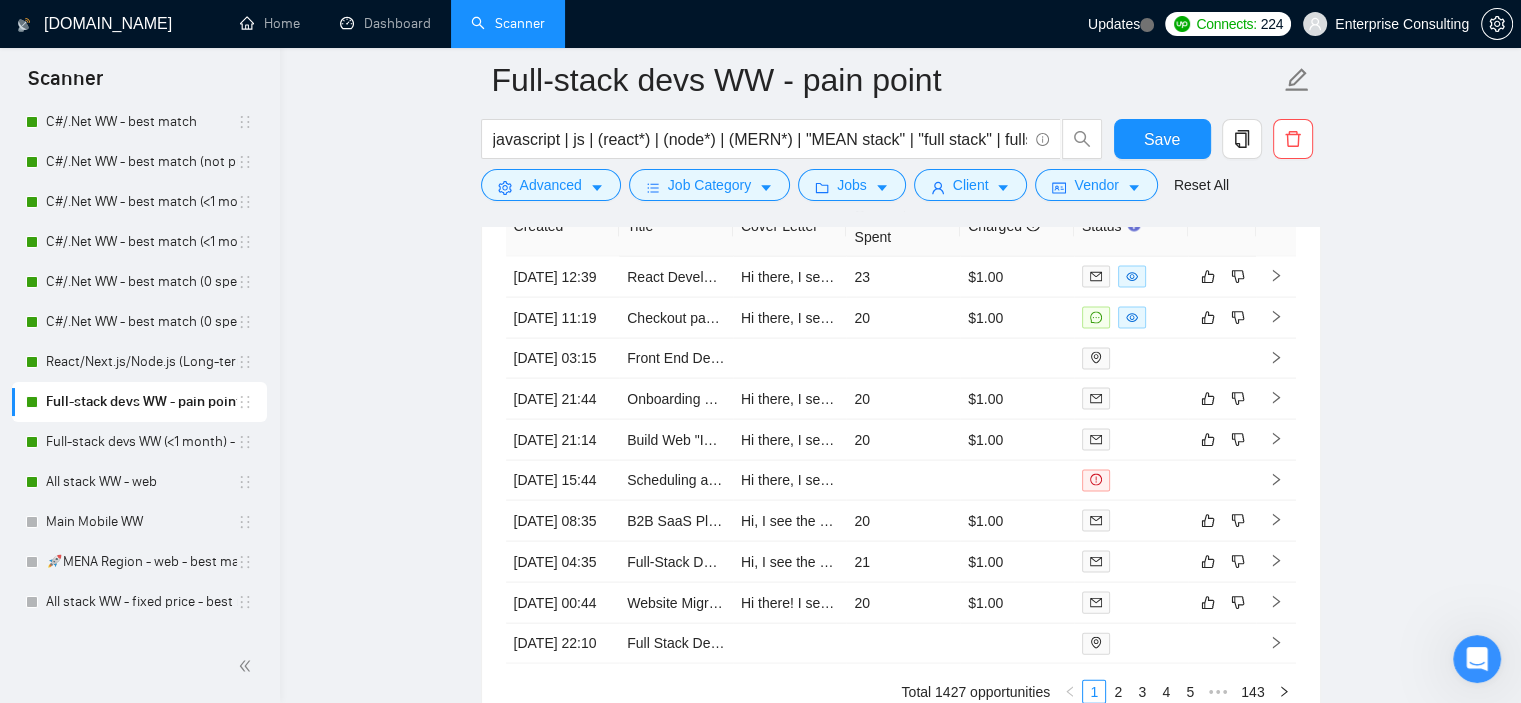 scroll, scrollTop: 4100, scrollLeft: 0, axis: vertical 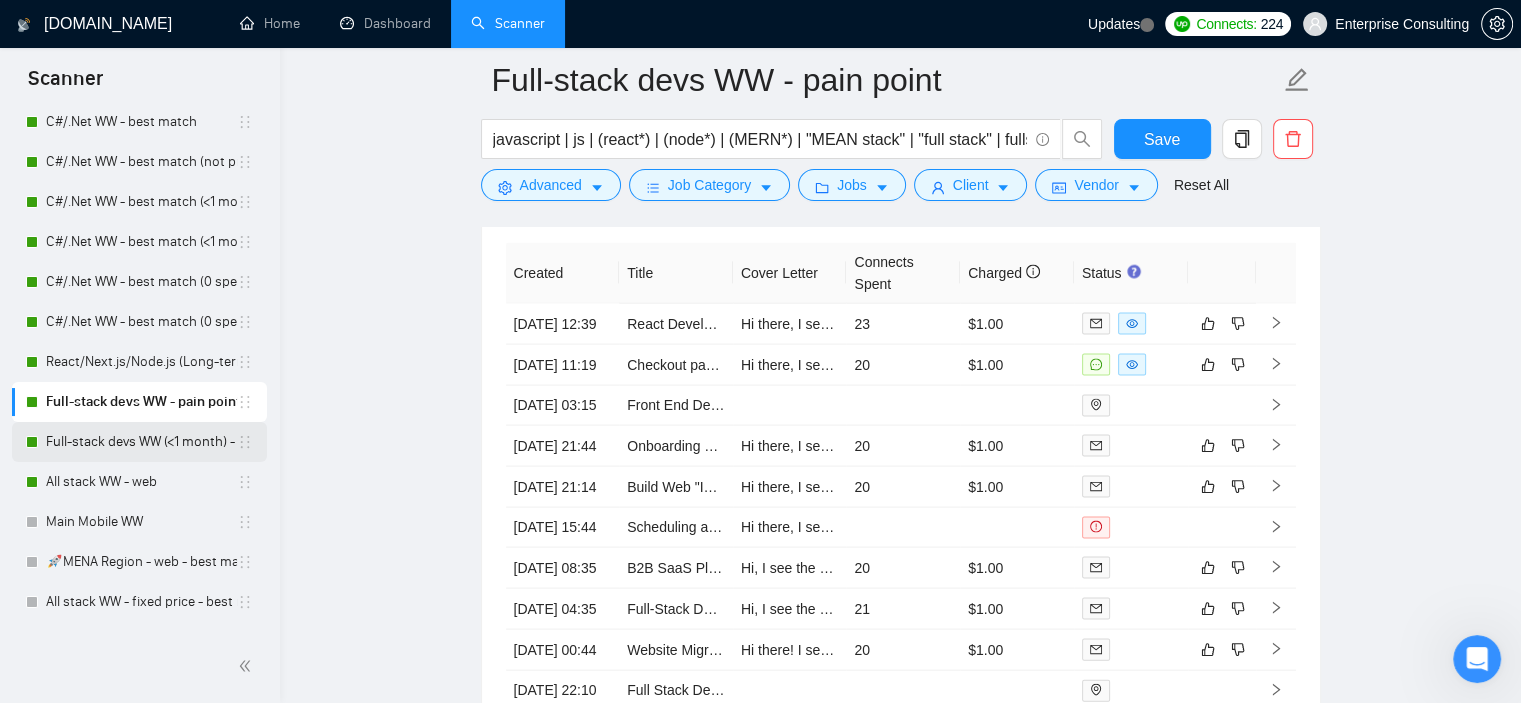 click on "Full-stack devs WW (<1 month) - pain point" at bounding box center (141, 442) 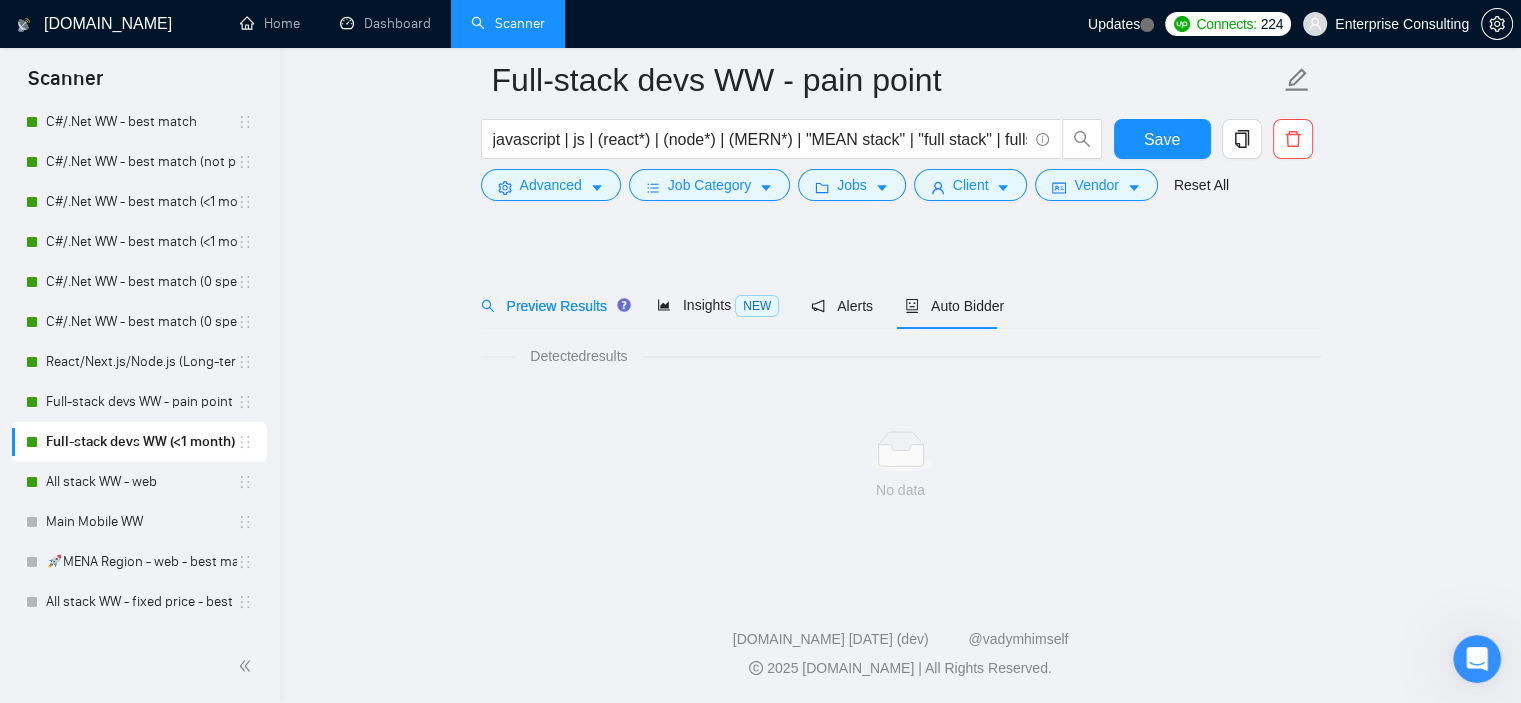 scroll, scrollTop: 27, scrollLeft: 0, axis: vertical 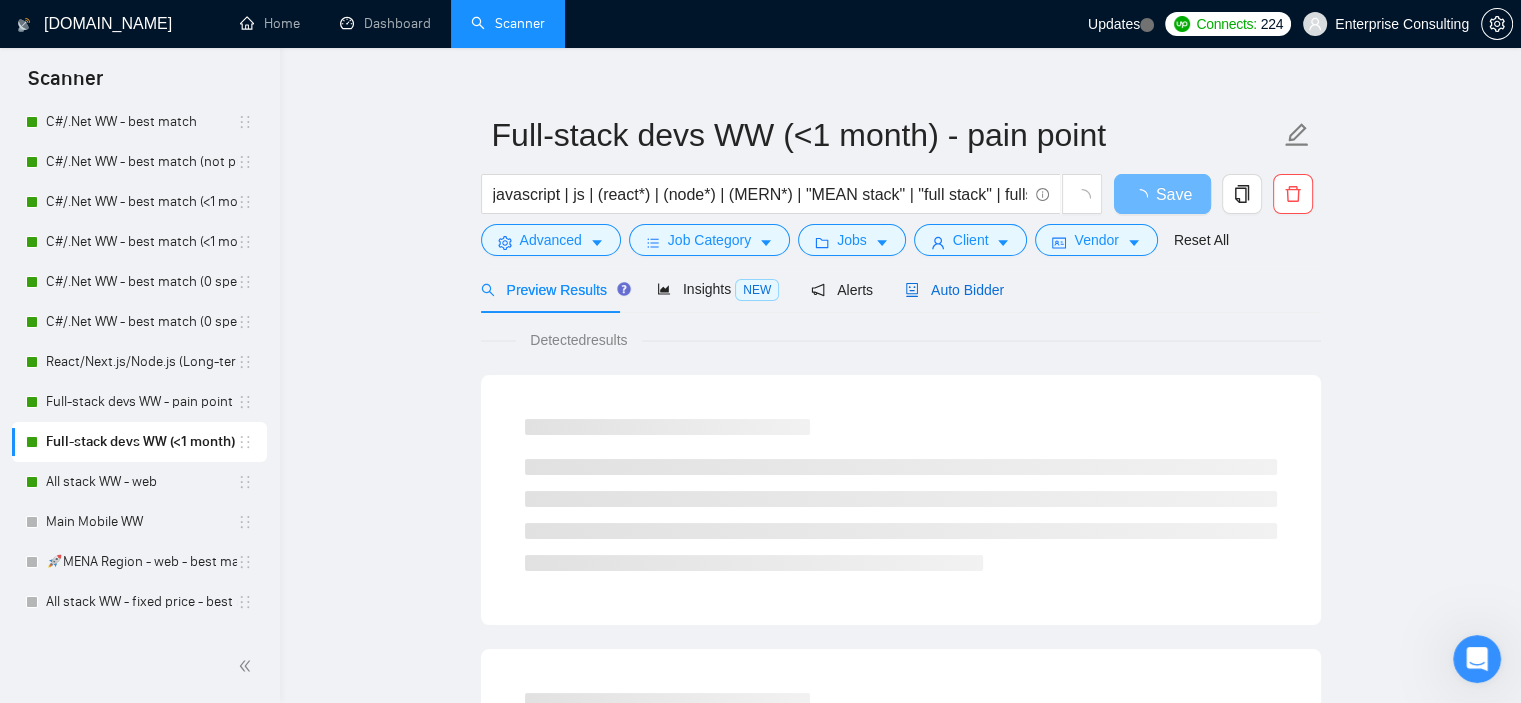 click on "Auto Bidder" at bounding box center (954, 290) 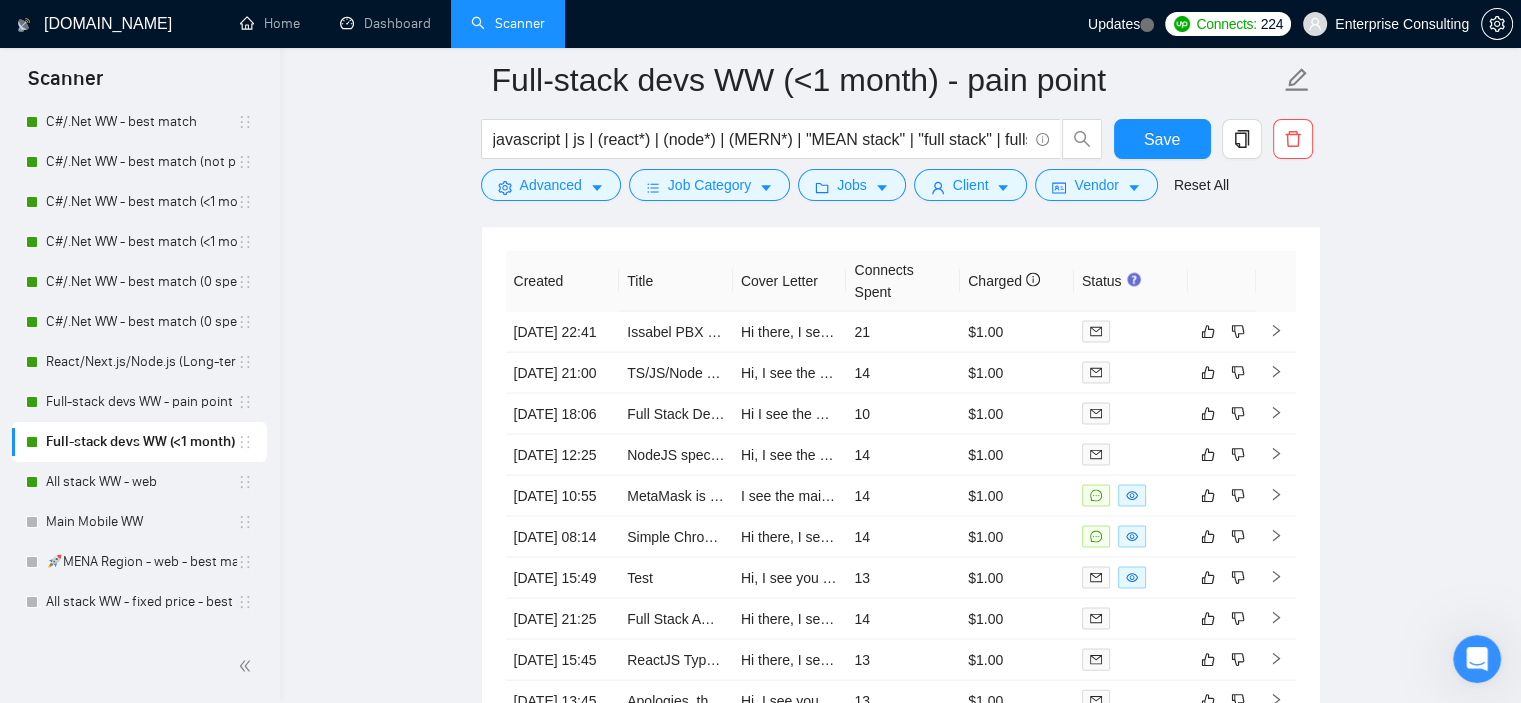scroll, scrollTop: 4127, scrollLeft: 0, axis: vertical 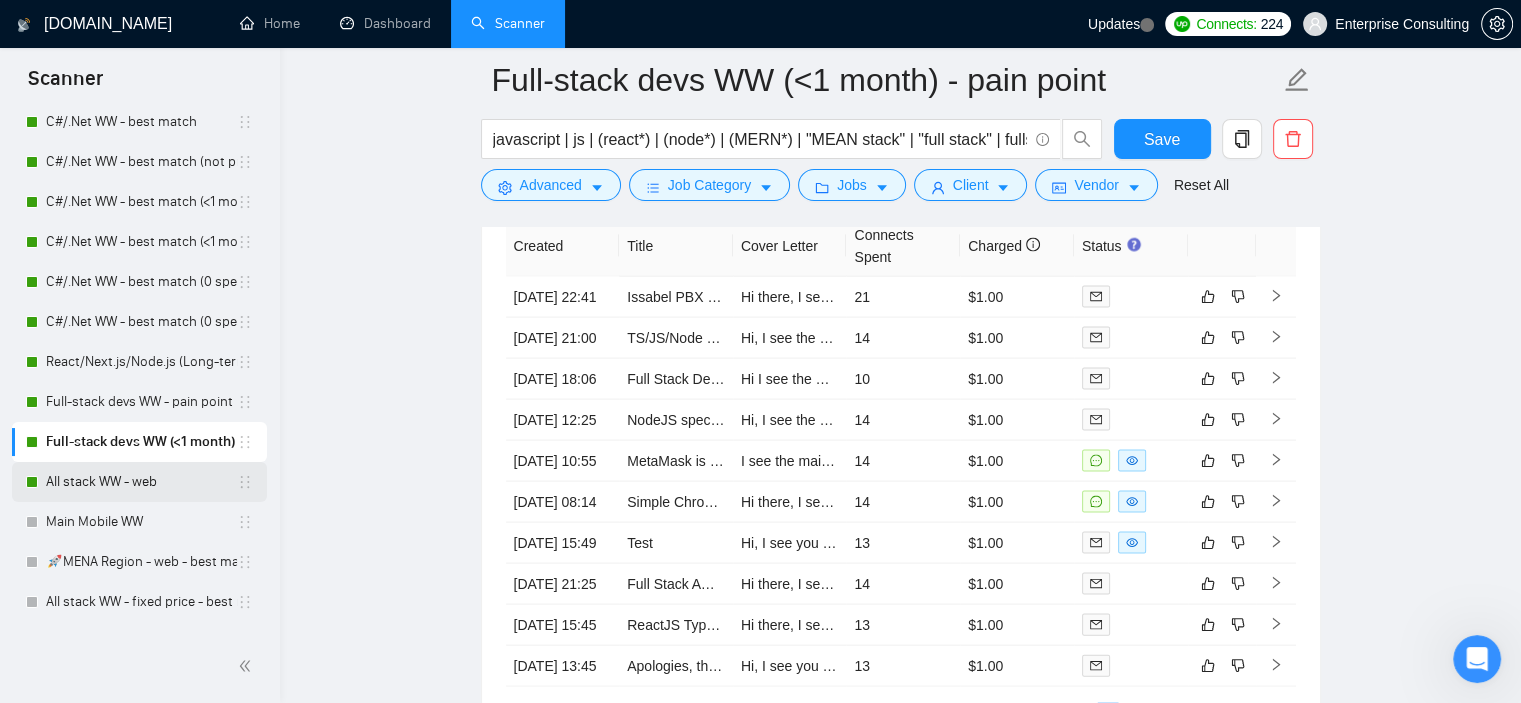 click on "All stack WW - web" at bounding box center (141, 482) 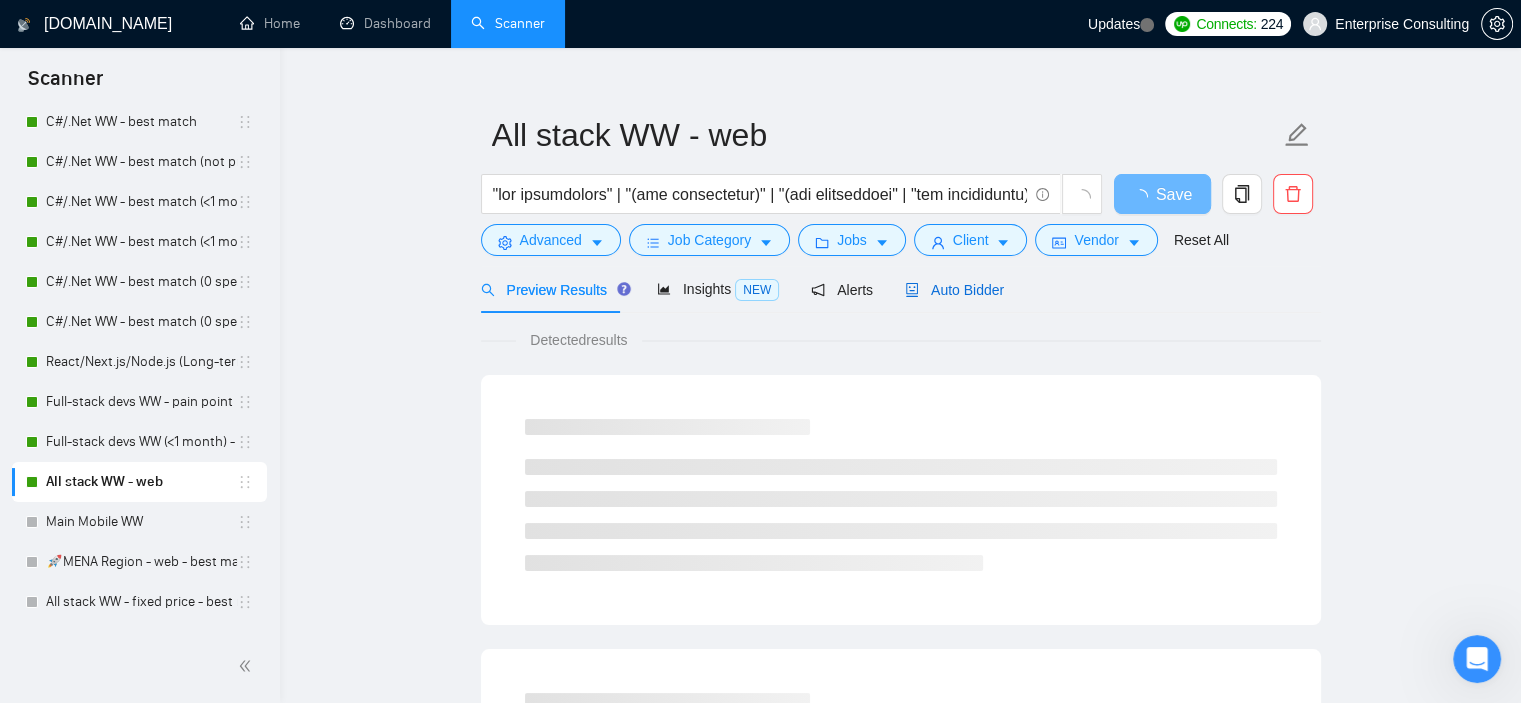 click on "Auto Bidder" at bounding box center [954, 290] 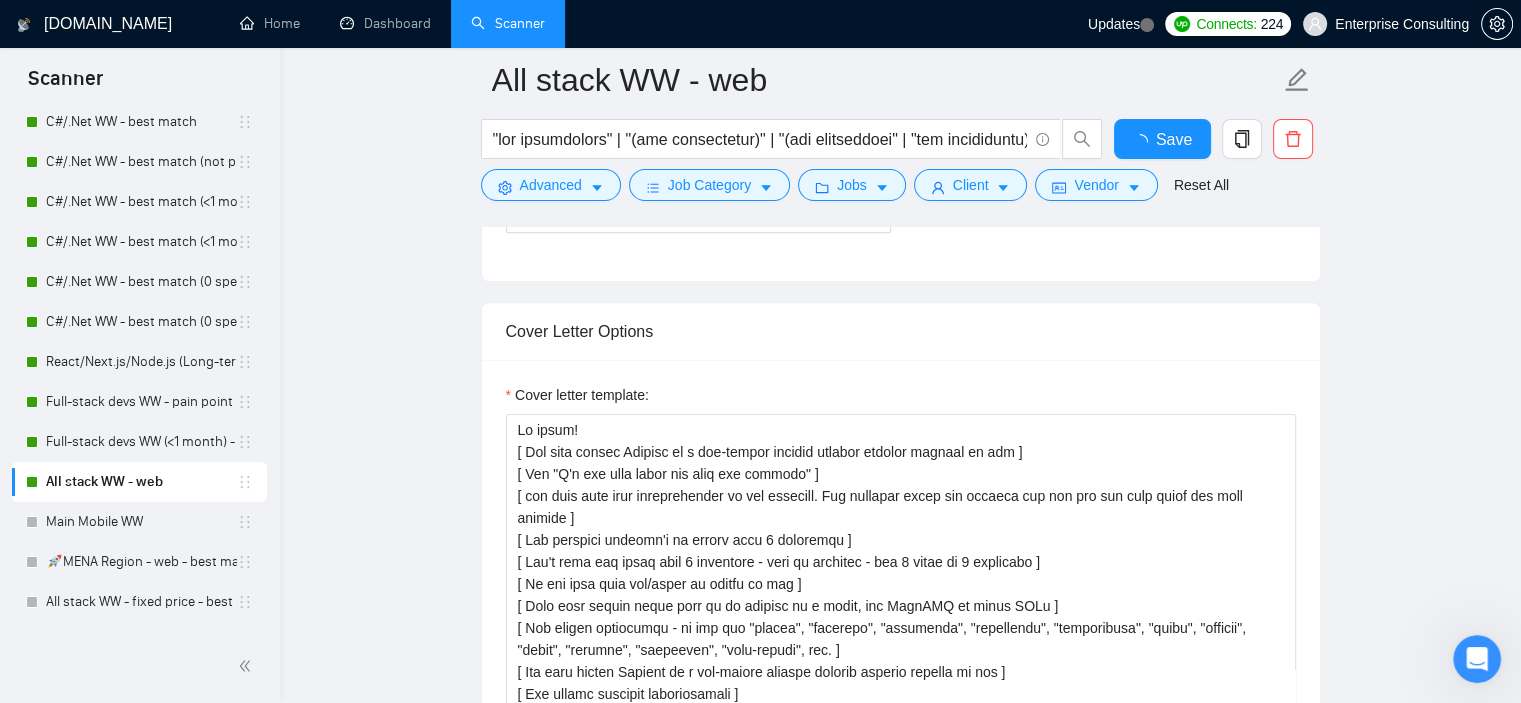 type 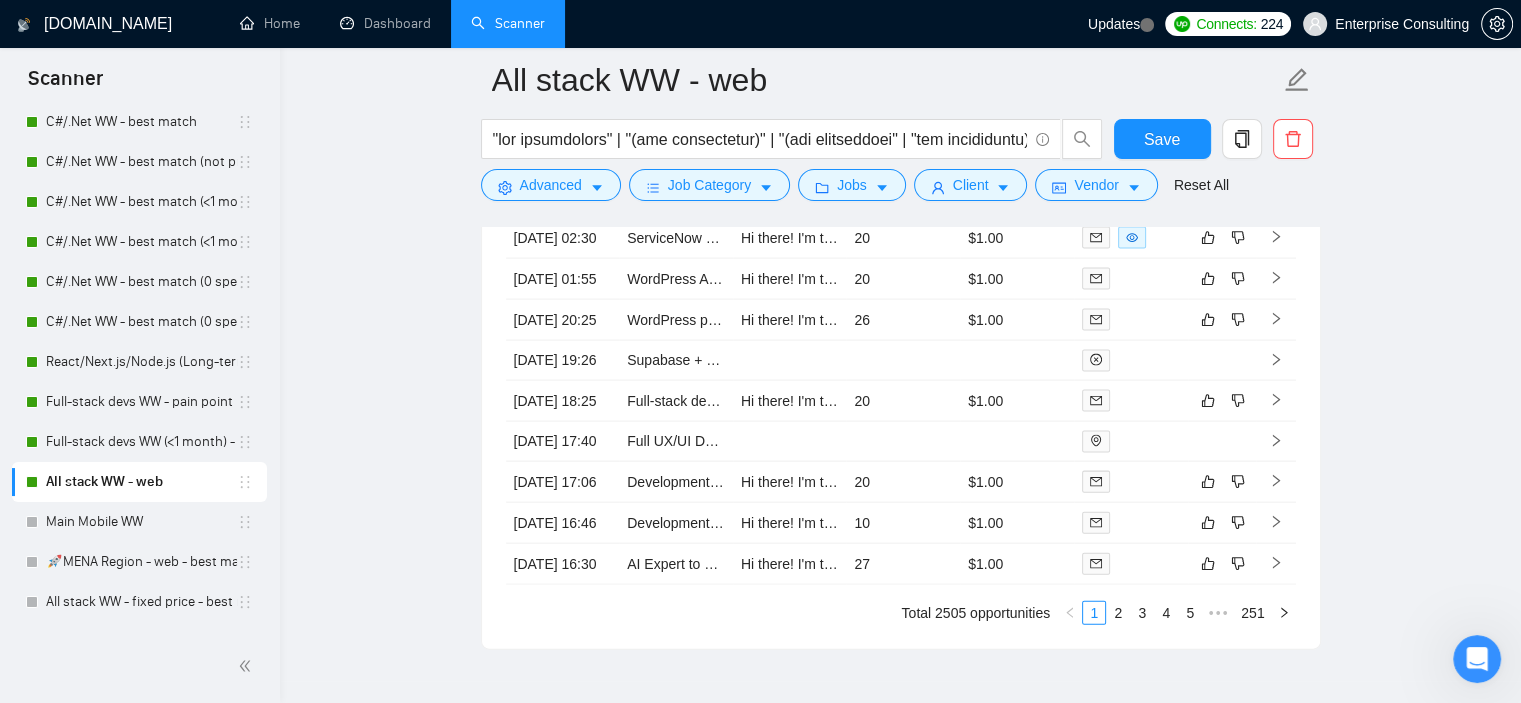 scroll, scrollTop: 4327, scrollLeft: 0, axis: vertical 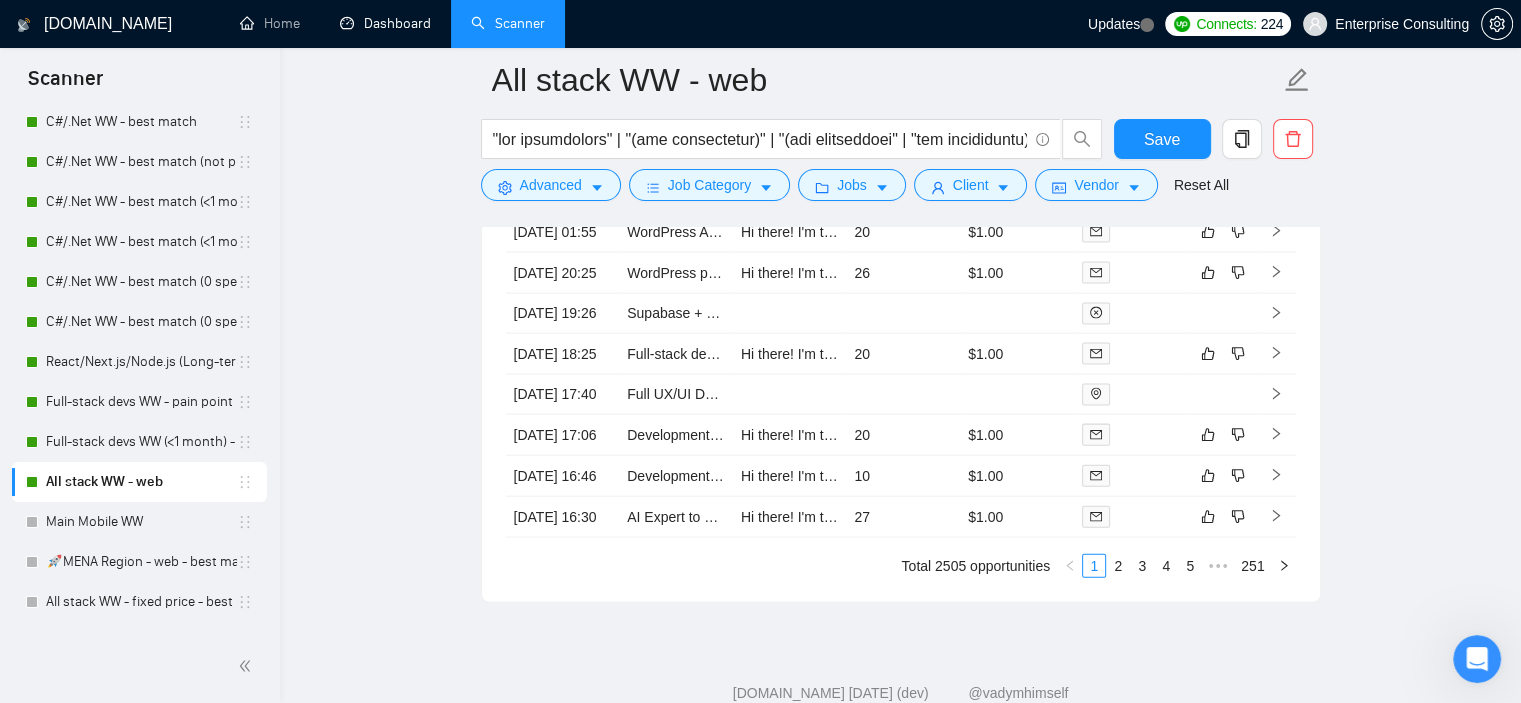 drag, startPoint x: 373, startPoint y: 16, endPoint x: 510, endPoint y: 31, distance: 137.81873 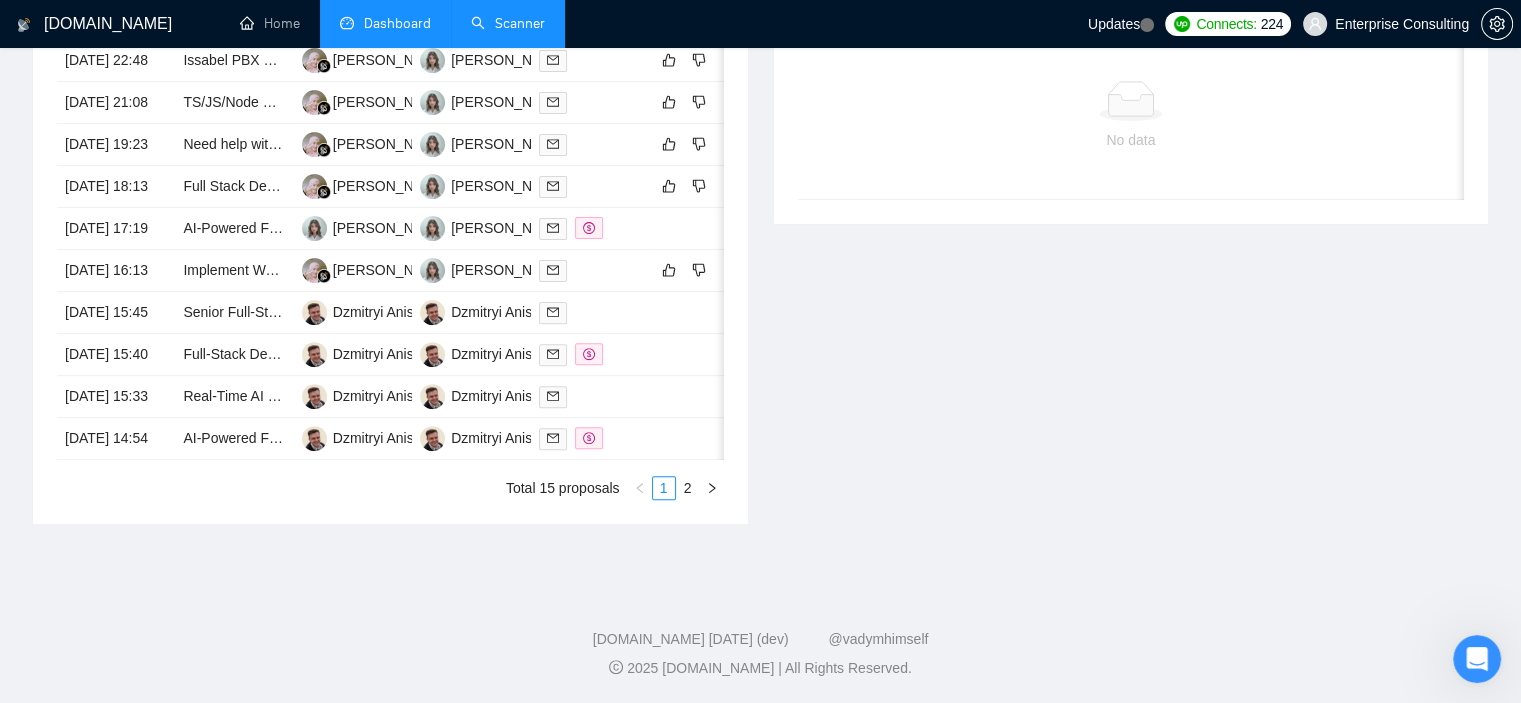 scroll, scrollTop: 406, scrollLeft: 0, axis: vertical 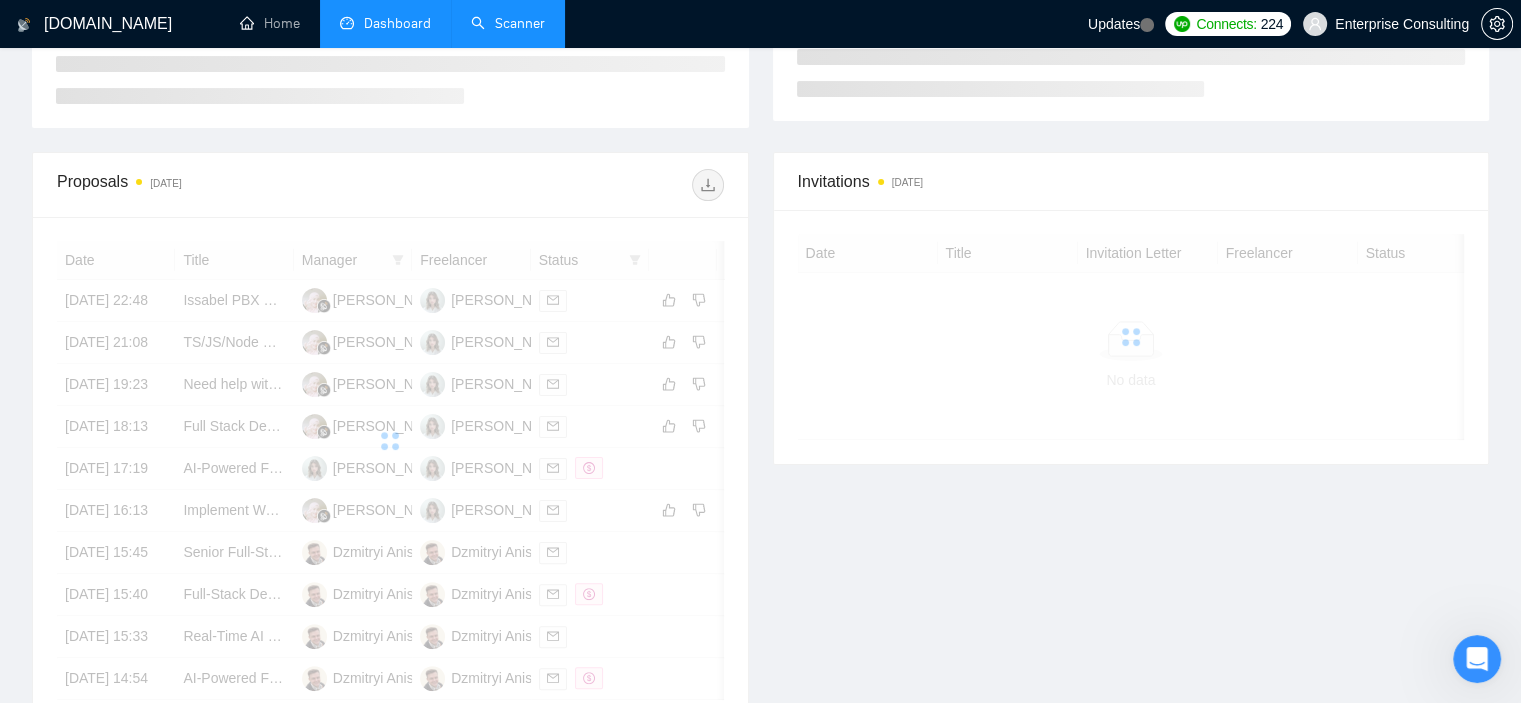 click on "Scanner" at bounding box center [508, 23] 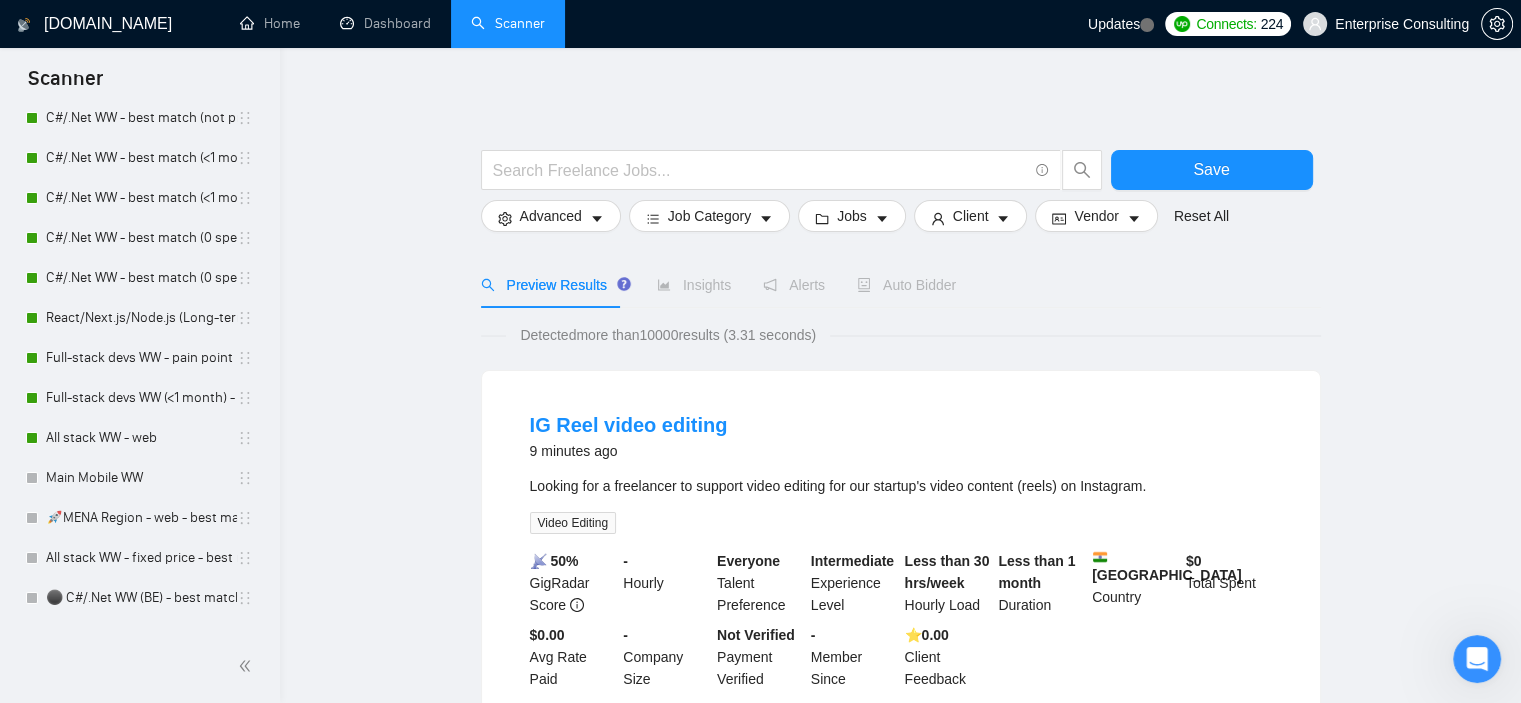 scroll, scrollTop: 0, scrollLeft: 0, axis: both 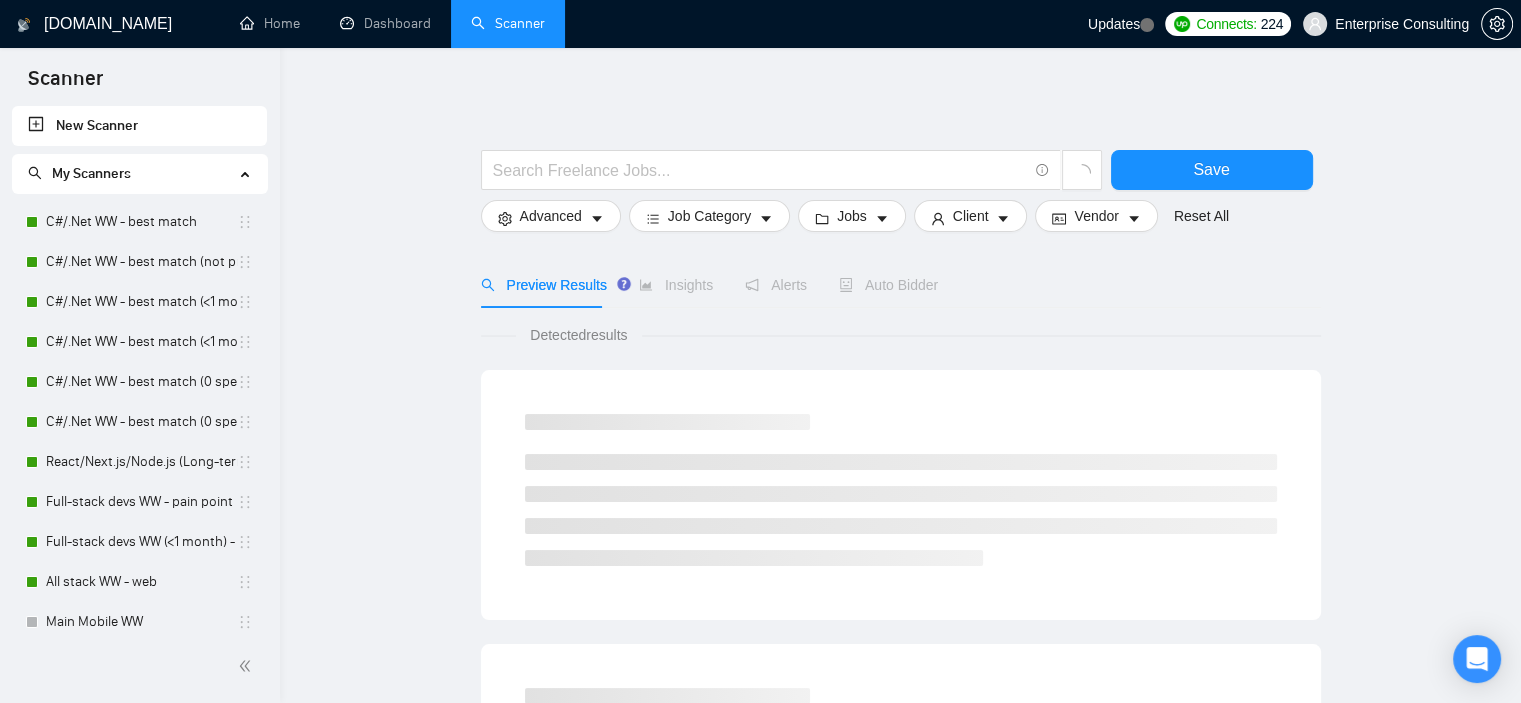 click on "My Scanners" at bounding box center [140, 174] 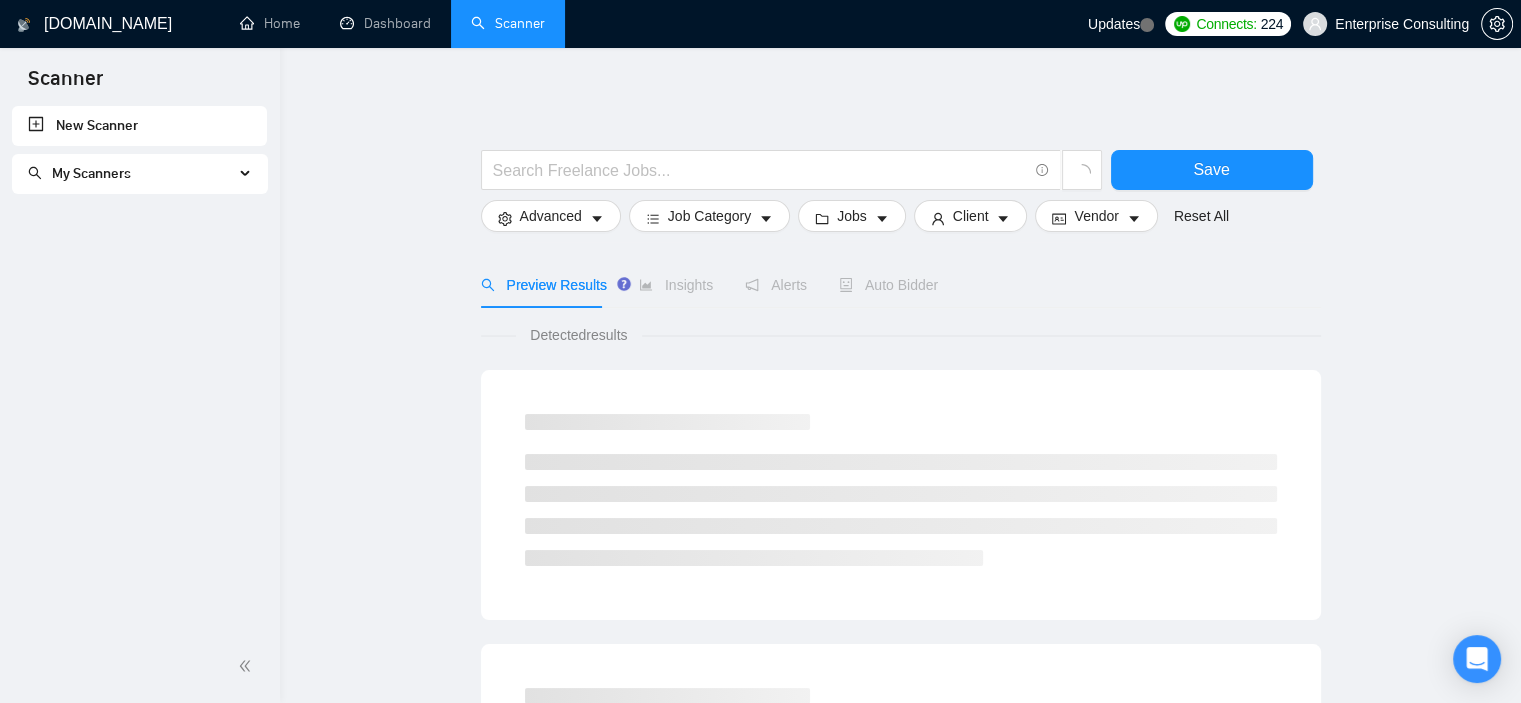 click on "My Scanners" at bounding box center (140, 174) 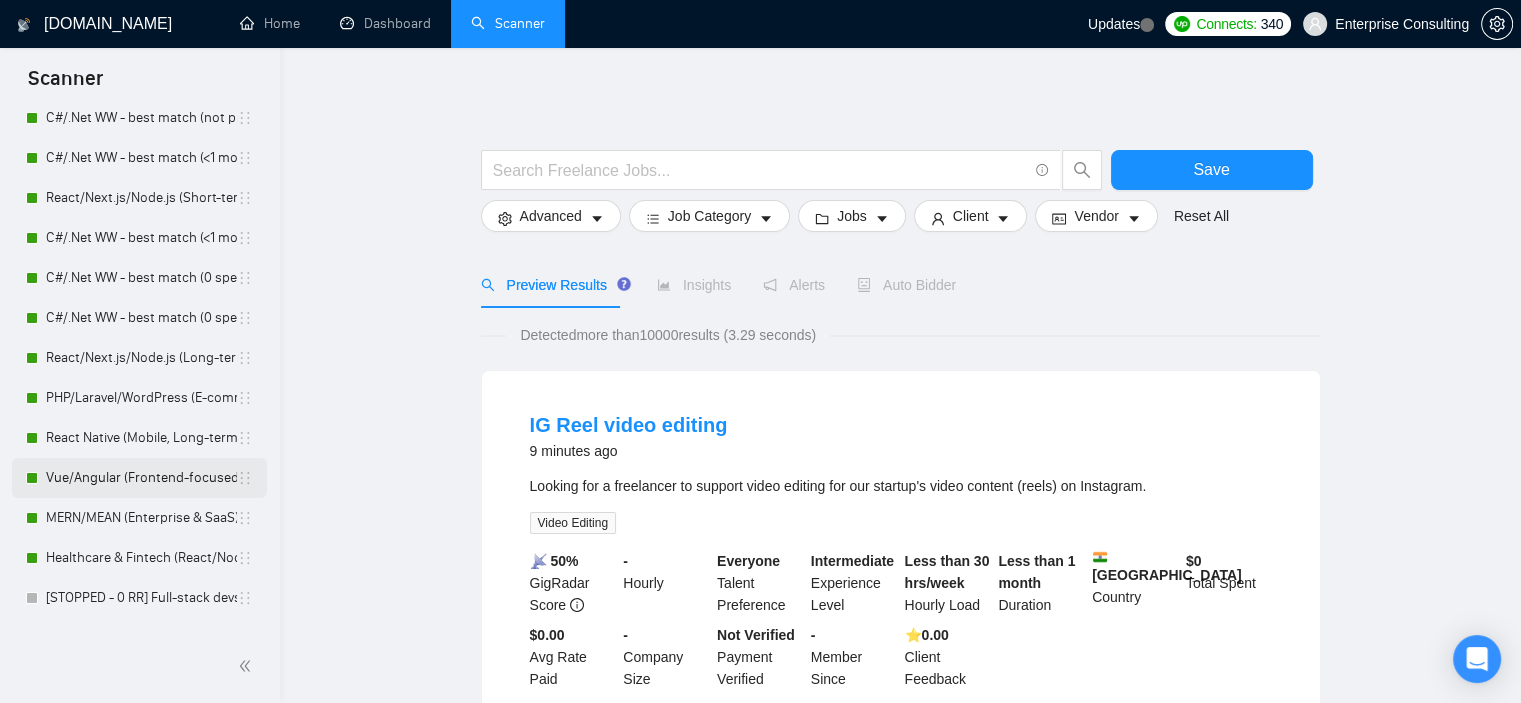 scroll, scrollTop: 100, scrollLeft: 0, axis: vertical 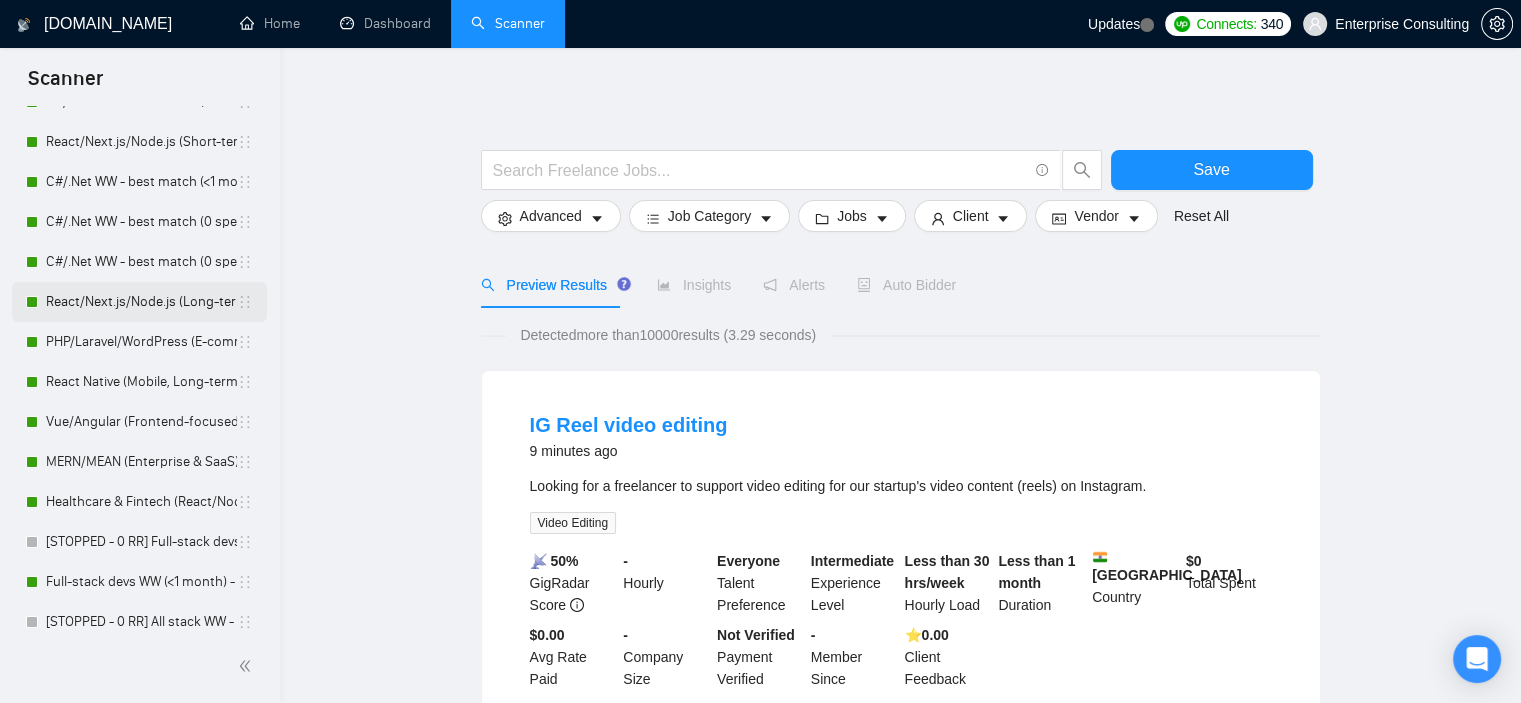 click on "React/Next.js/Node.js (Long-term, All Niches)" at bounding box center [141, 302] 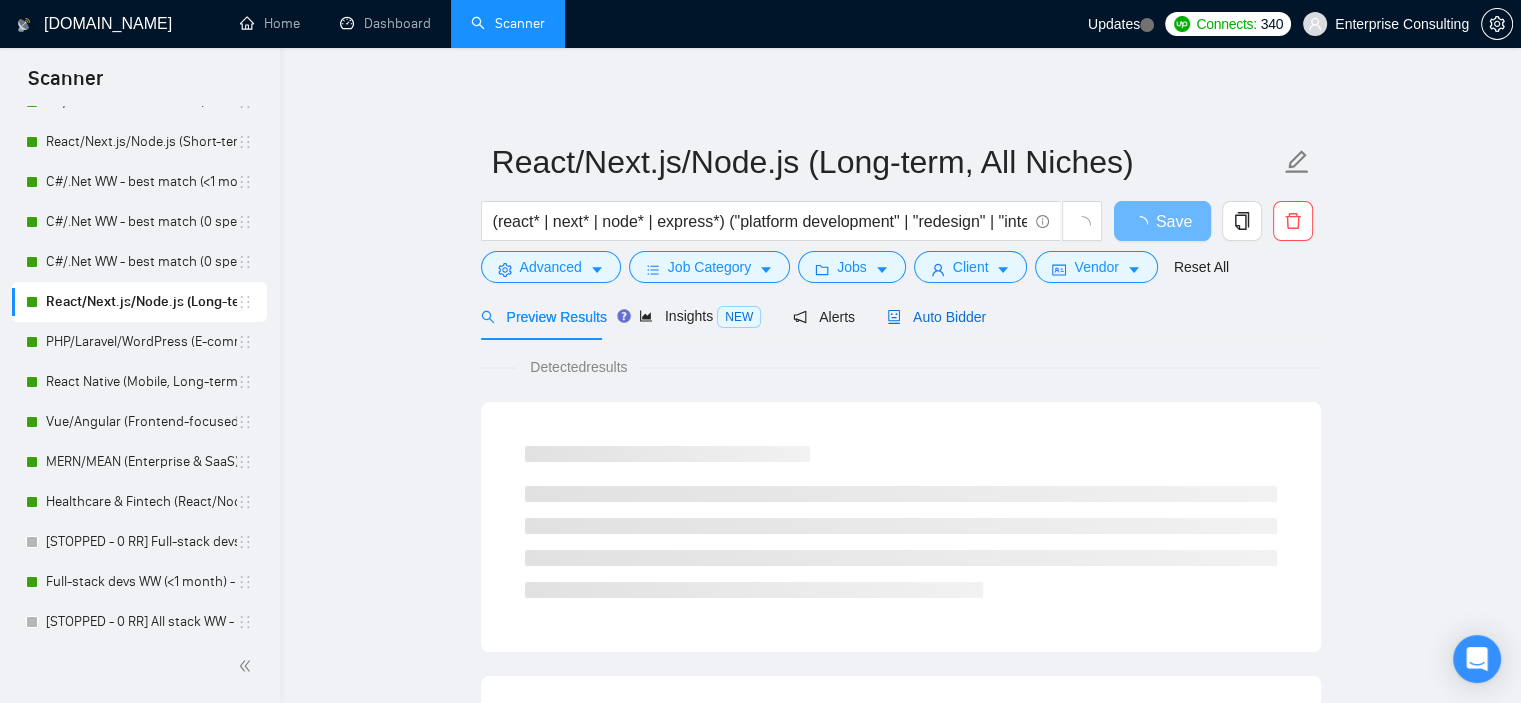drag, startPoint x: 940, startPoint y: 312, endPoint x: 502, endPoint y: 314, distance: 438.00458 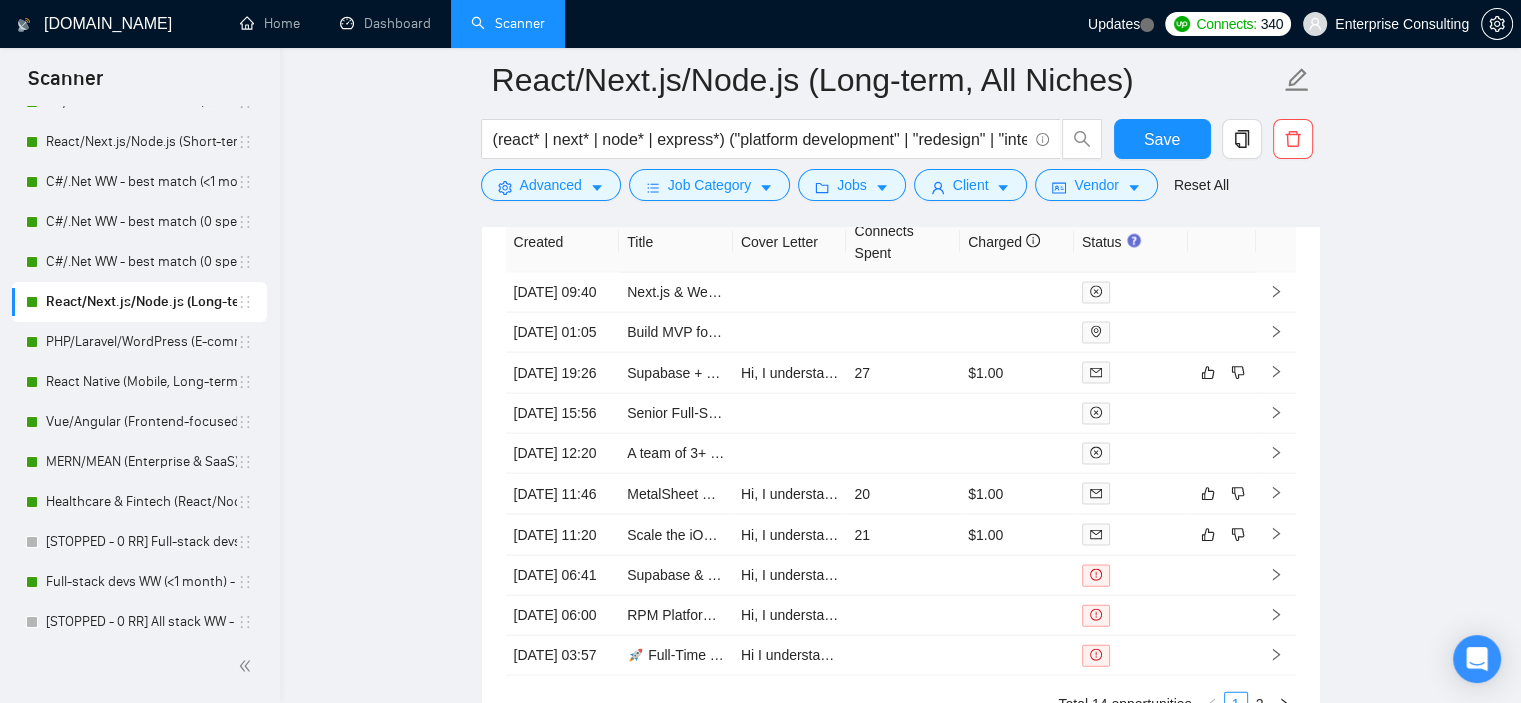 scroll, scrollTop: 4100, scrollLeft: 0, axis: vertical 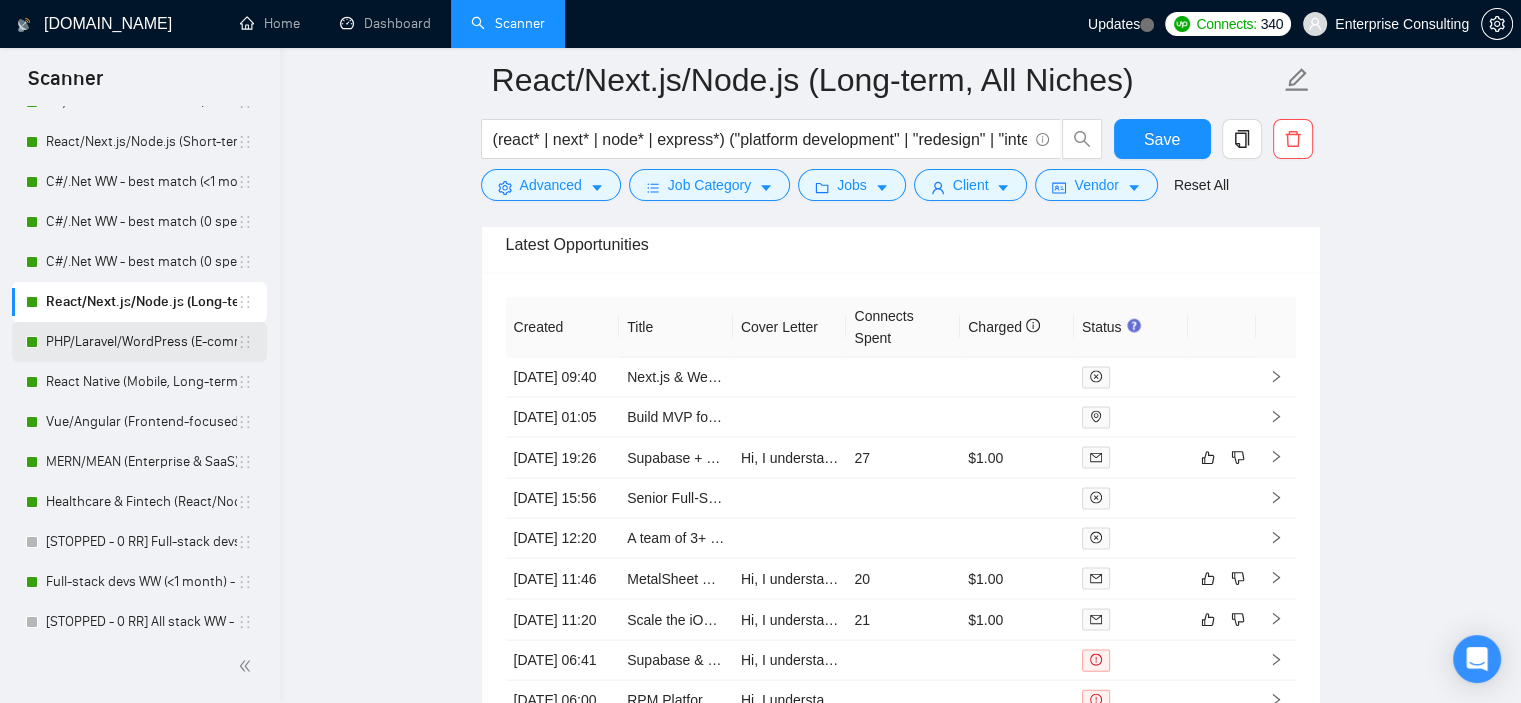click on "PHP/Laravel/WordPress (E-commerce & EdTech)" at bounding box center (141, 342) 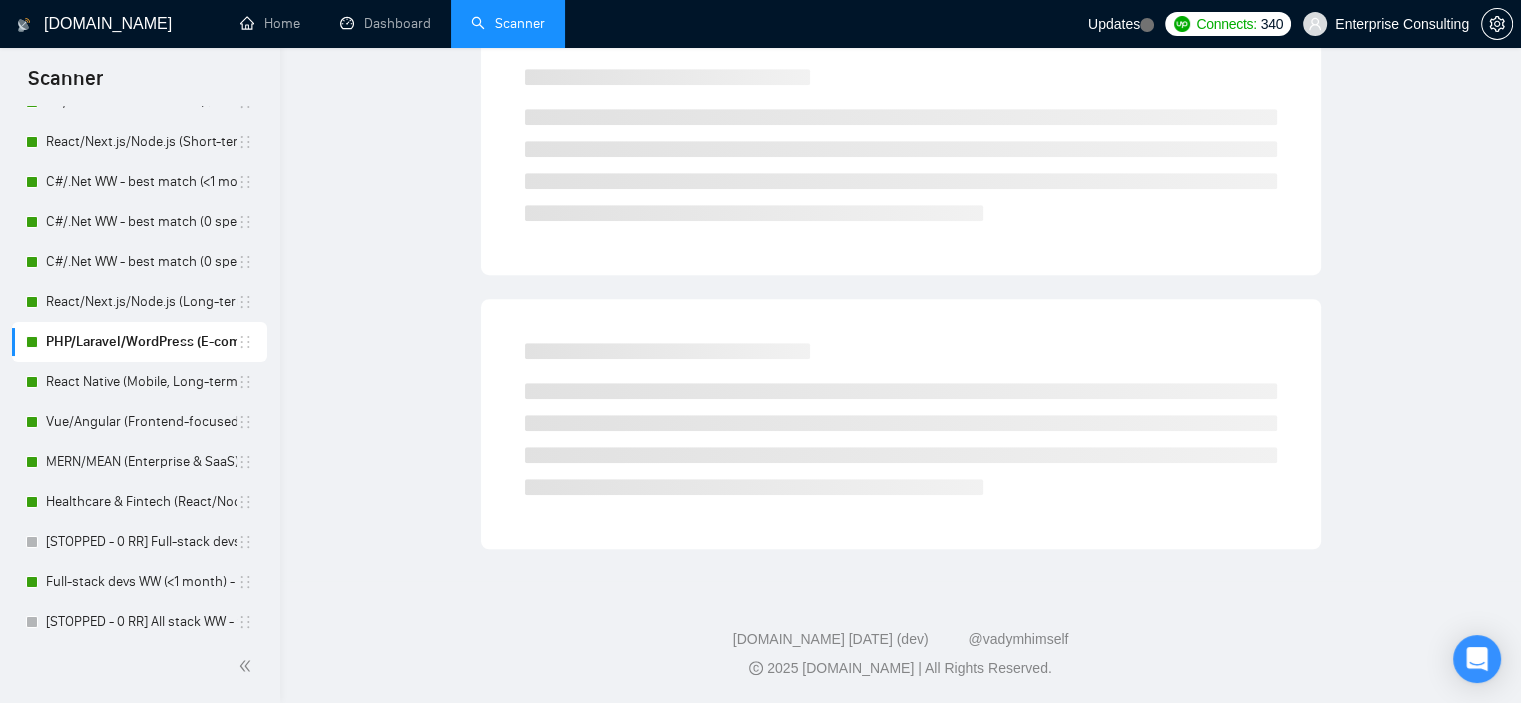 scroll, scrollTop: 27, scrollLeft: 0, axis: vertical 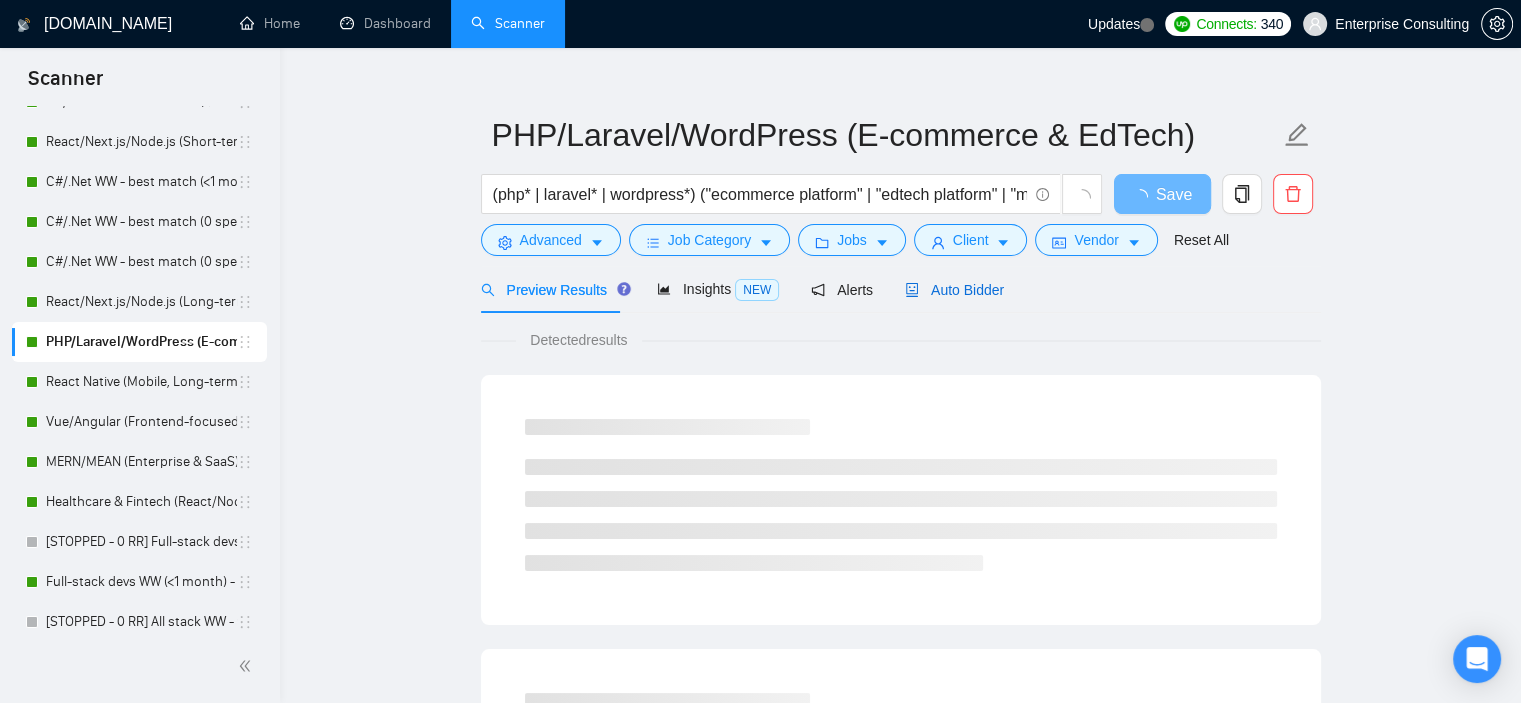 click on "Auto Bidder" at bounding box center (954, 290) 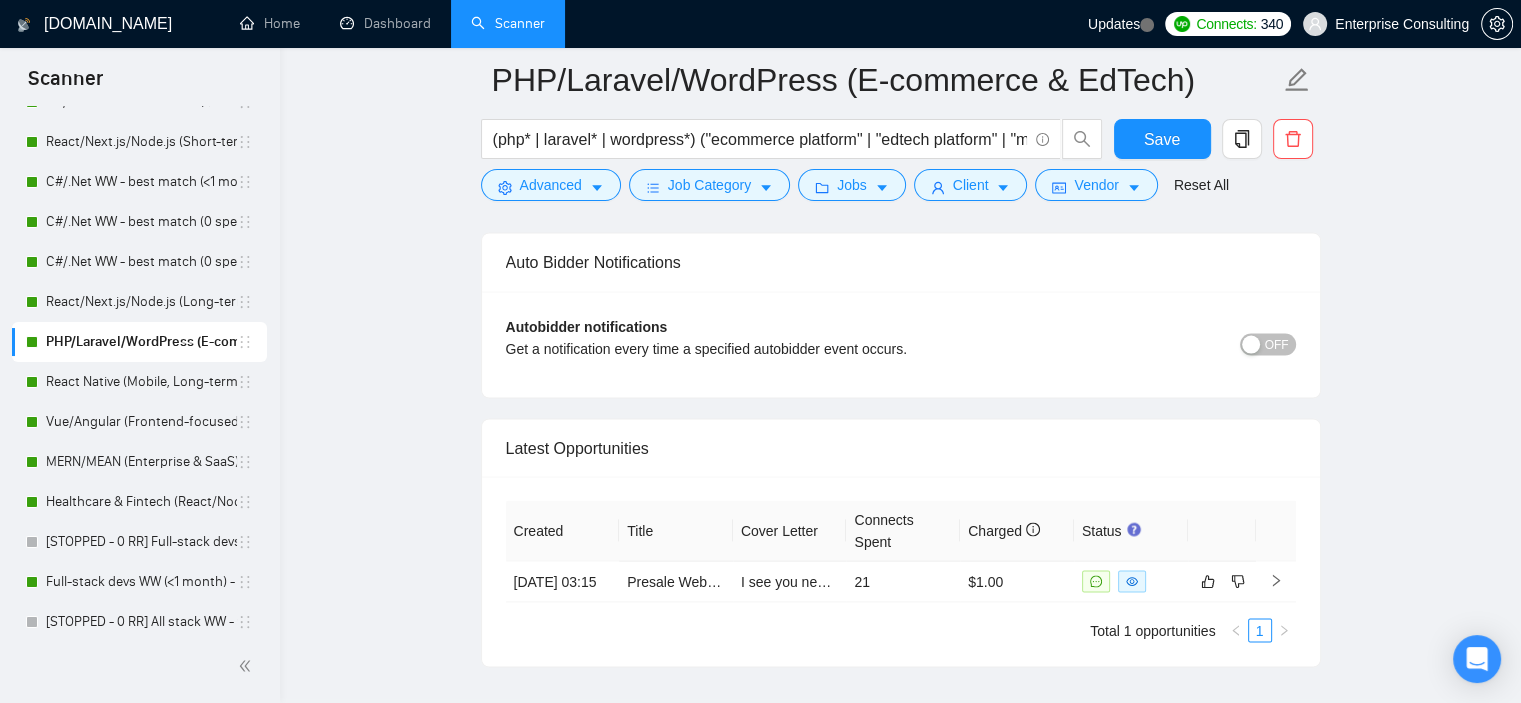 scroll, scrollTop: 3927, scrollLeft: 0, axis: vertical 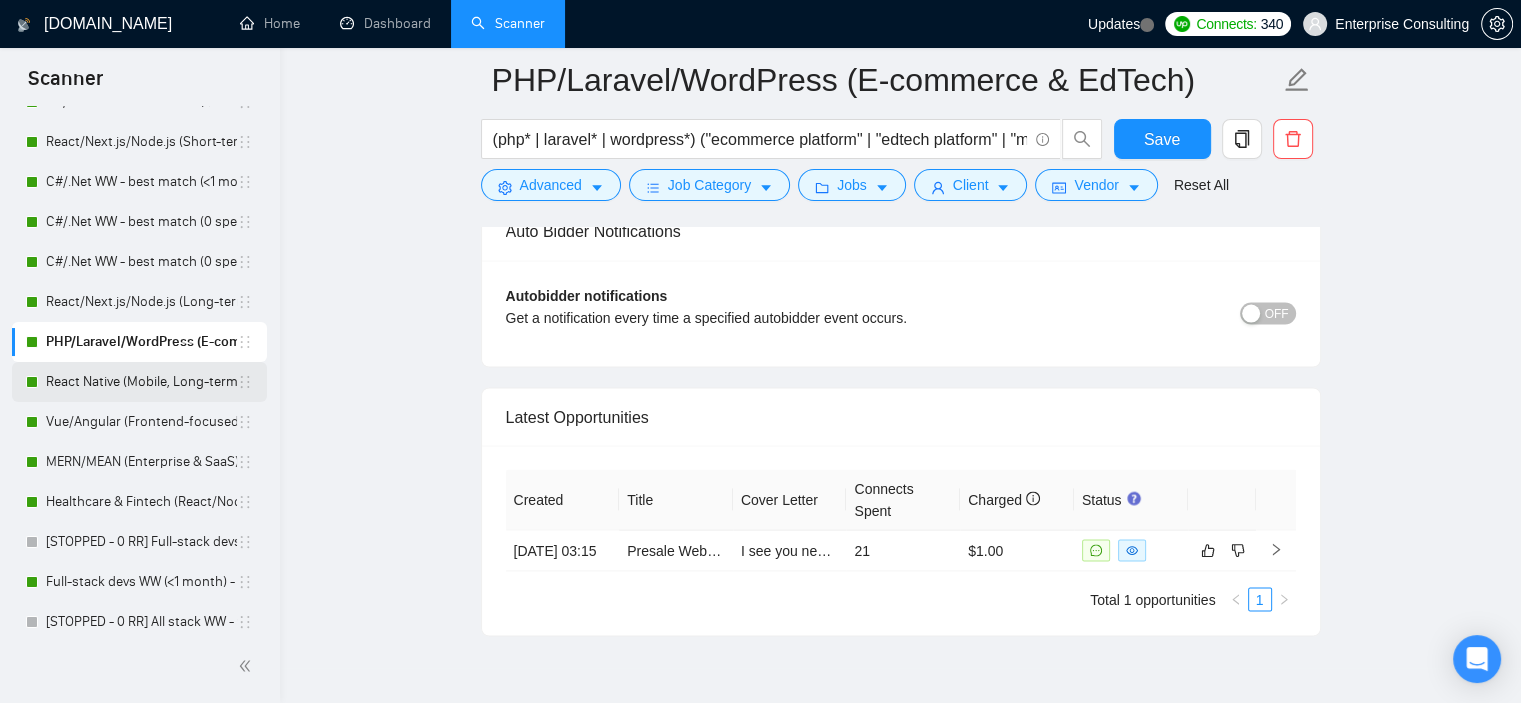 click on "React Native (Mobile, Long-term)" at bounding box center [141, 382] 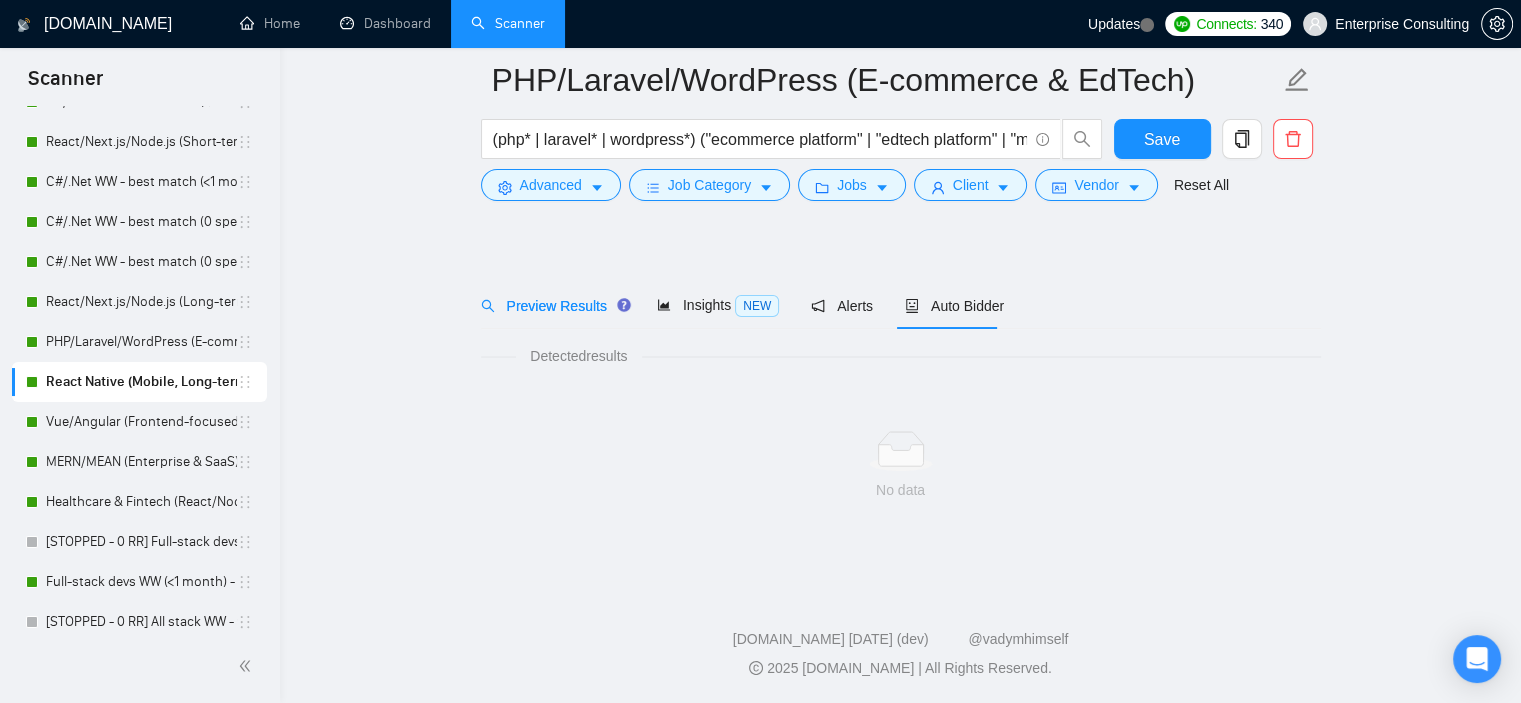 scroll, scrollTop: 27, scrollLeft: 0, axis: vertical 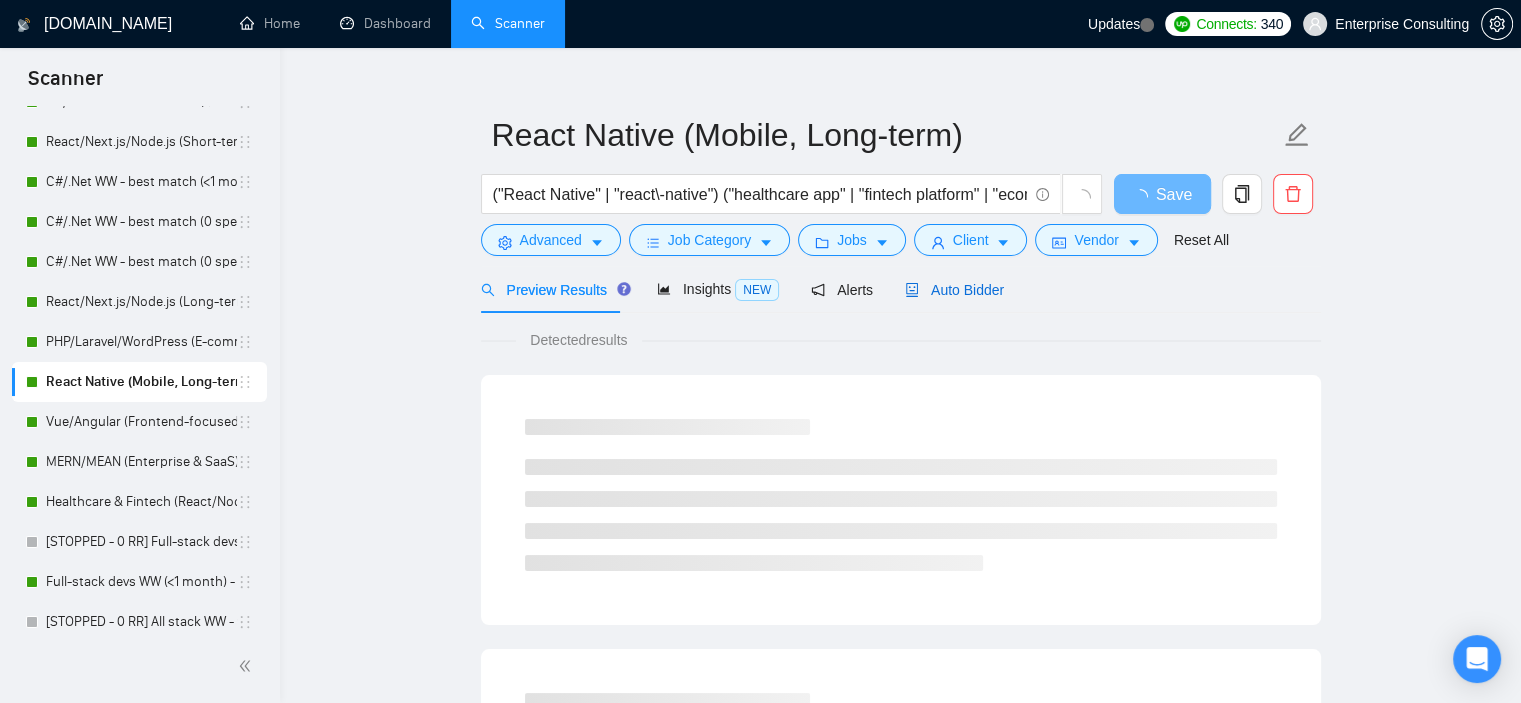 click on "Auto Bidder" at bounding box center [954, 290] 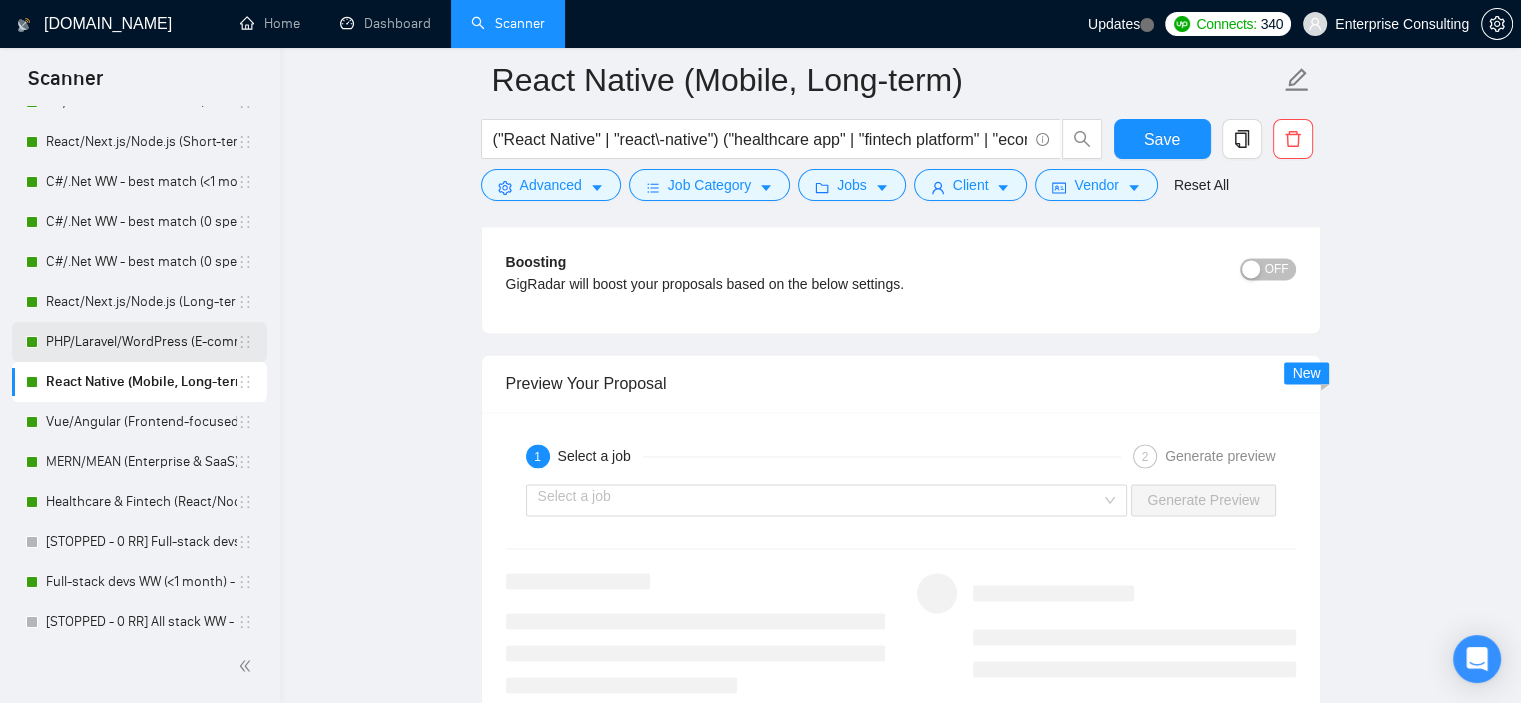 scroll, scrollTop: 2827, scrollLeft: 0, axis: vertical 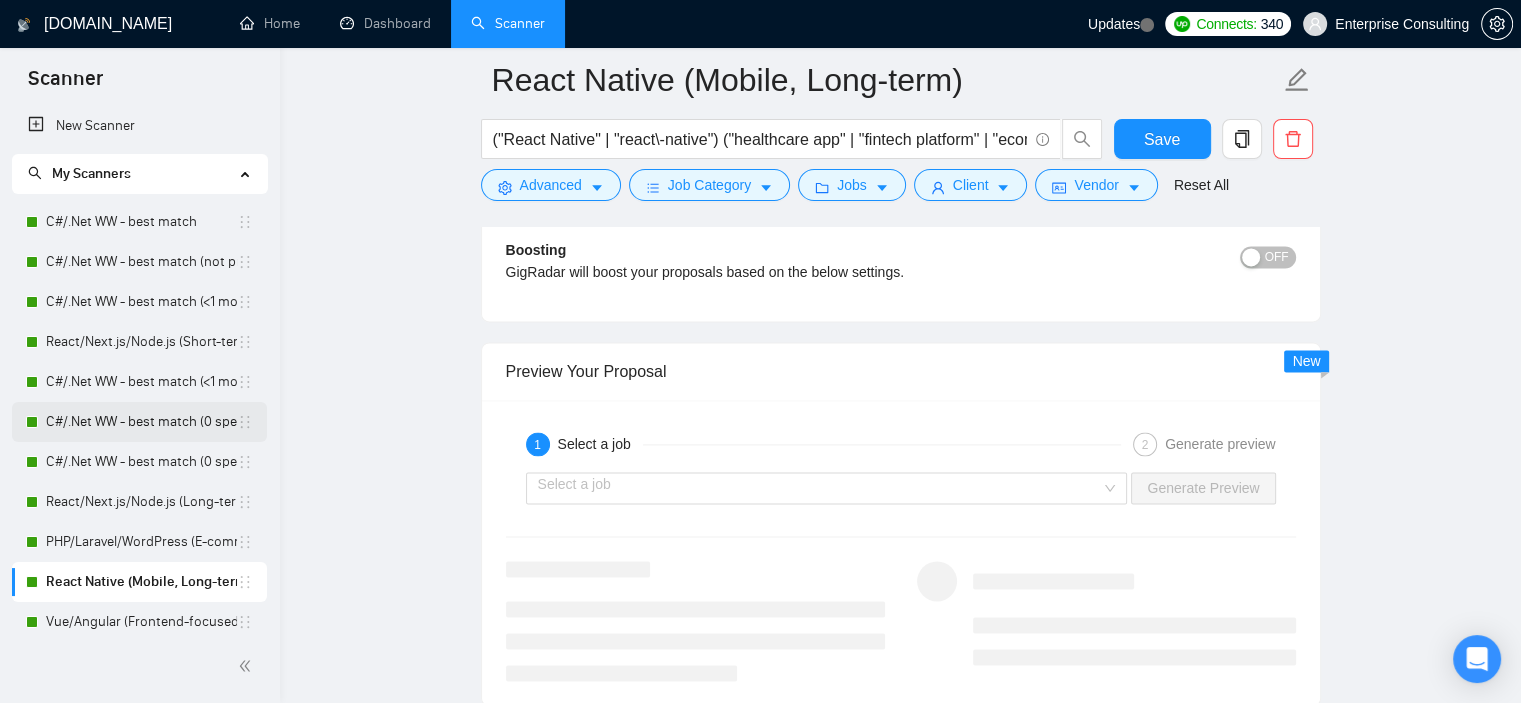 click on "C#/.Net WW - best match (0 spent)" at bounding box center [141, 422] 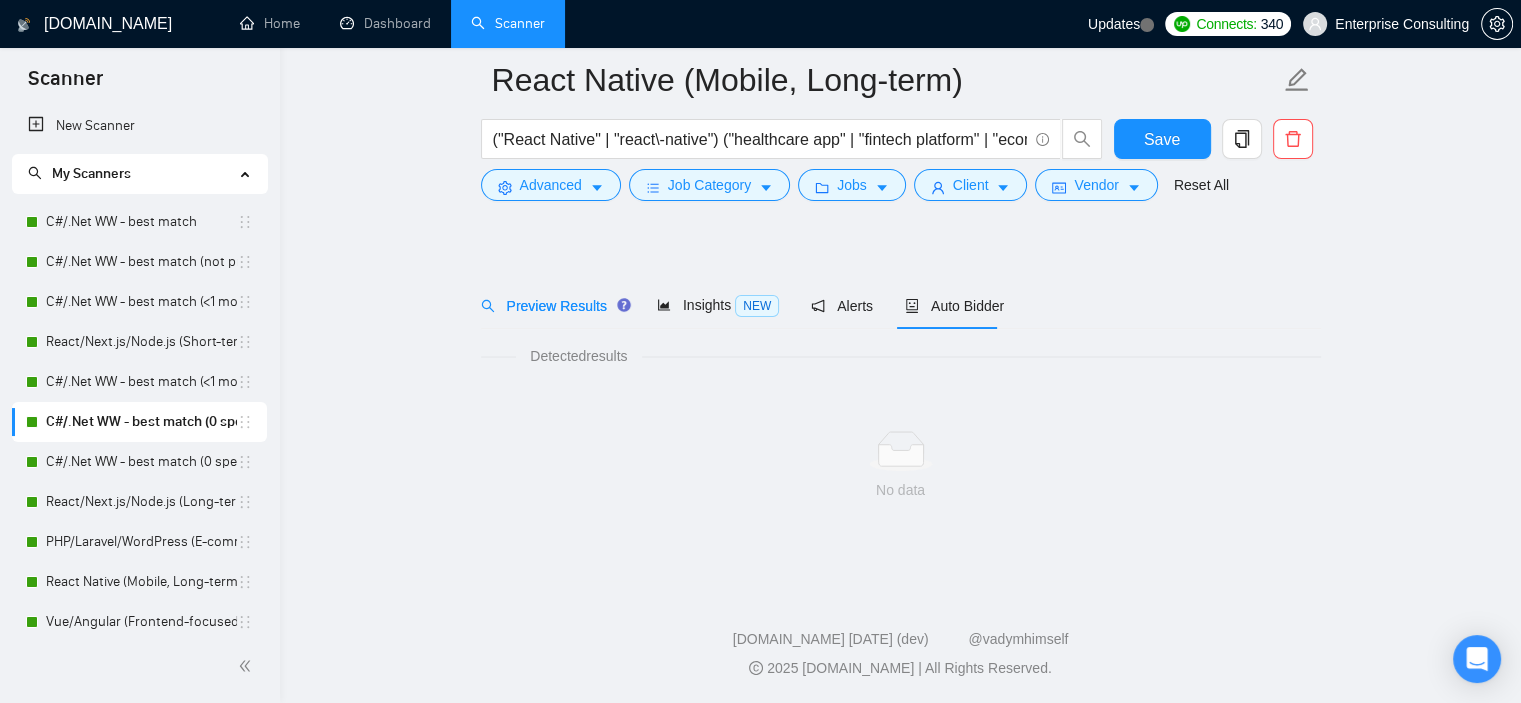scroll, scrollTop: 27, scrollLeft: 0, axis: vertical 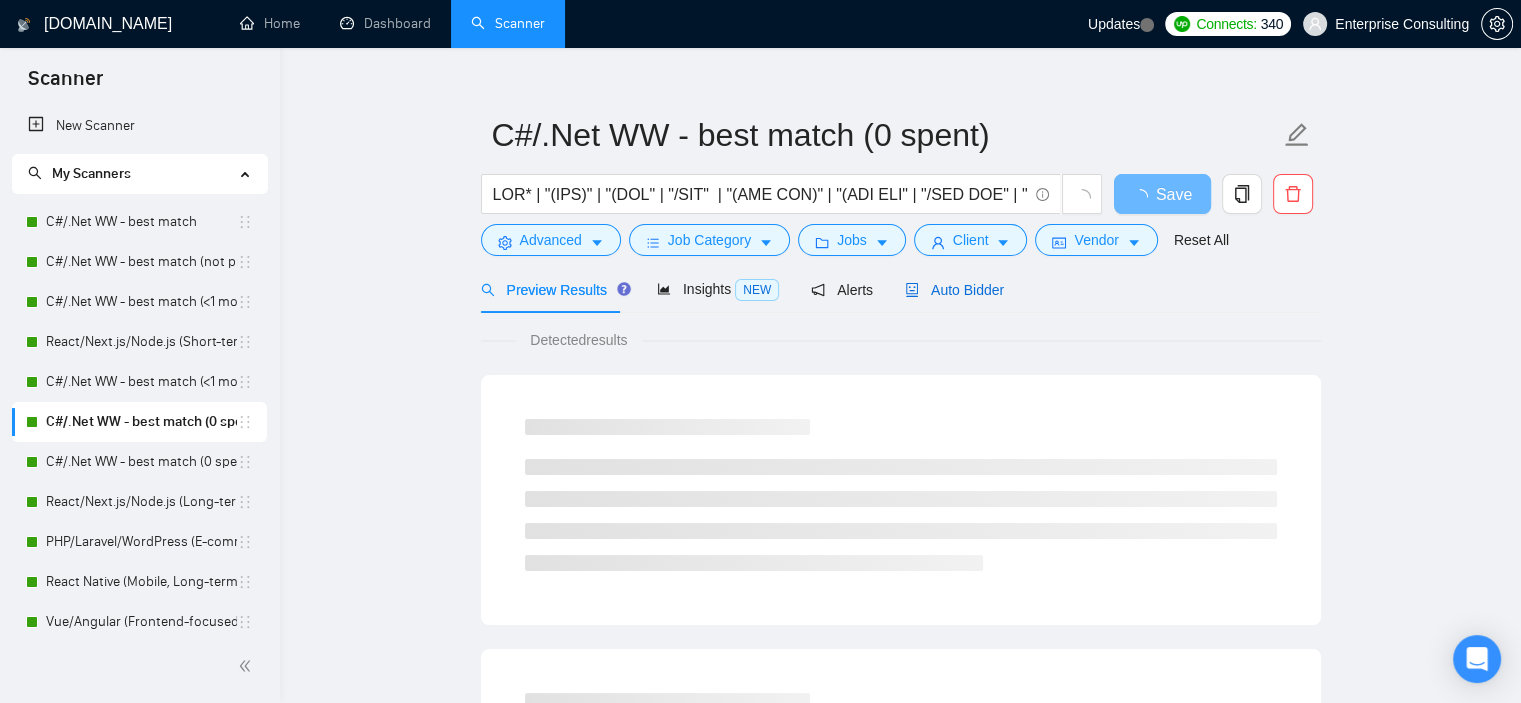 click on "Auto Bidder" at bounding box center [954, 290] 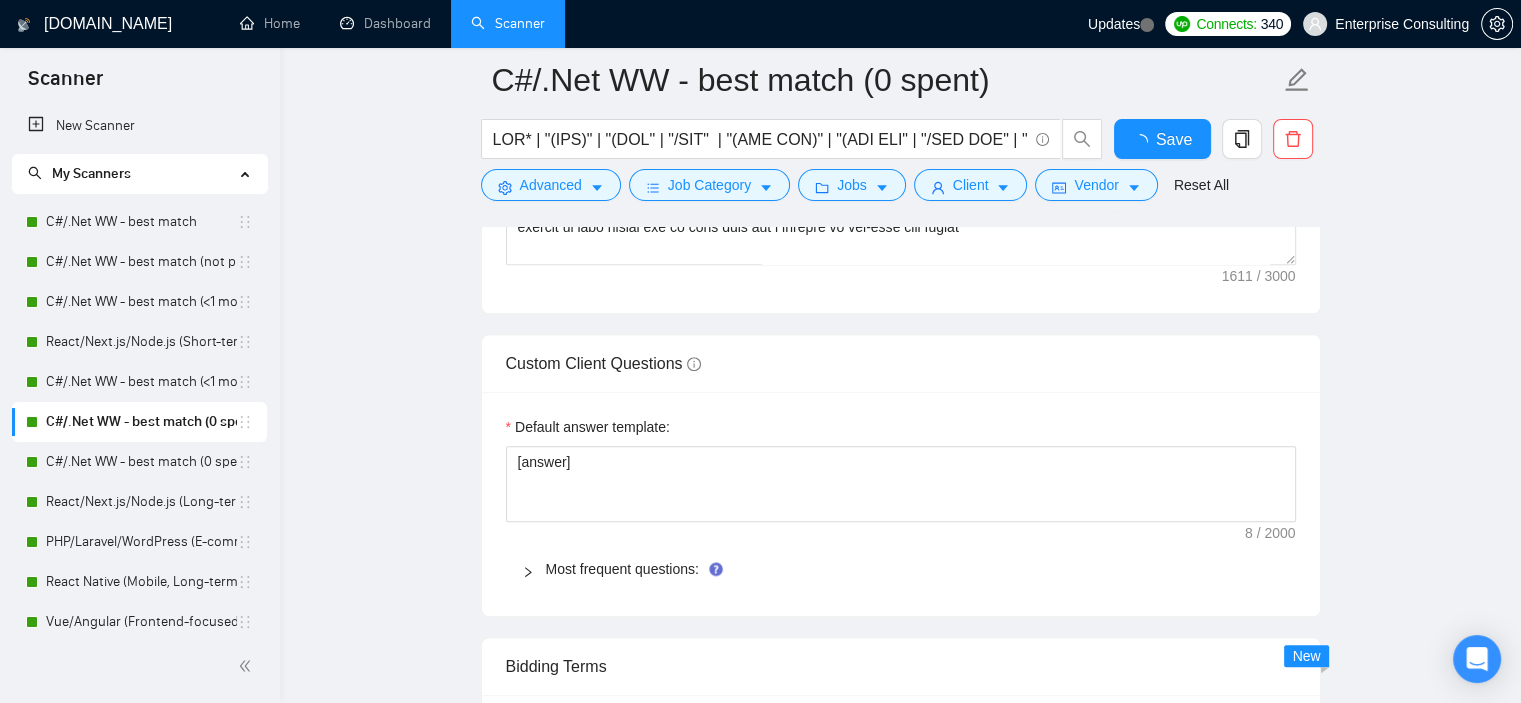 type 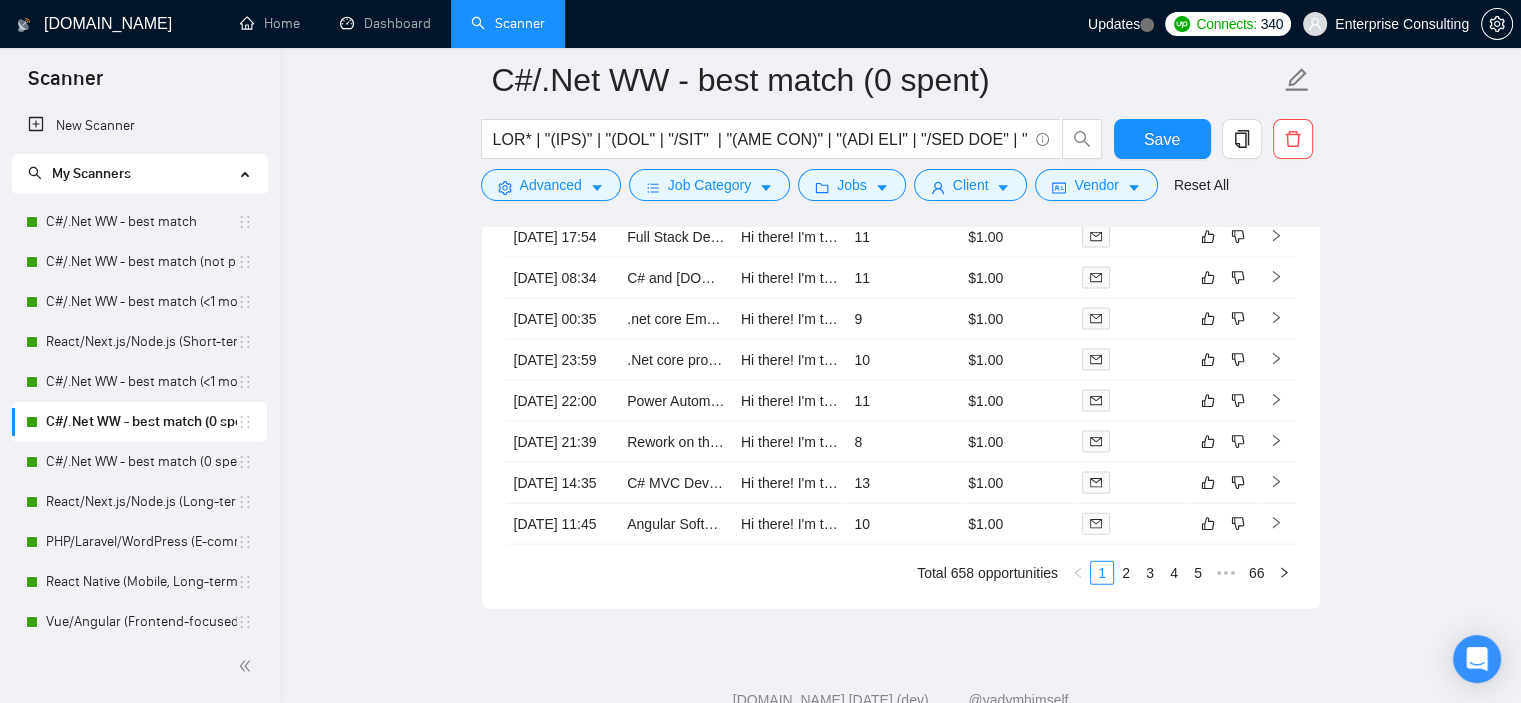 scroll, scrollTop: 4027, scrollLeft: 0, axis: vertical 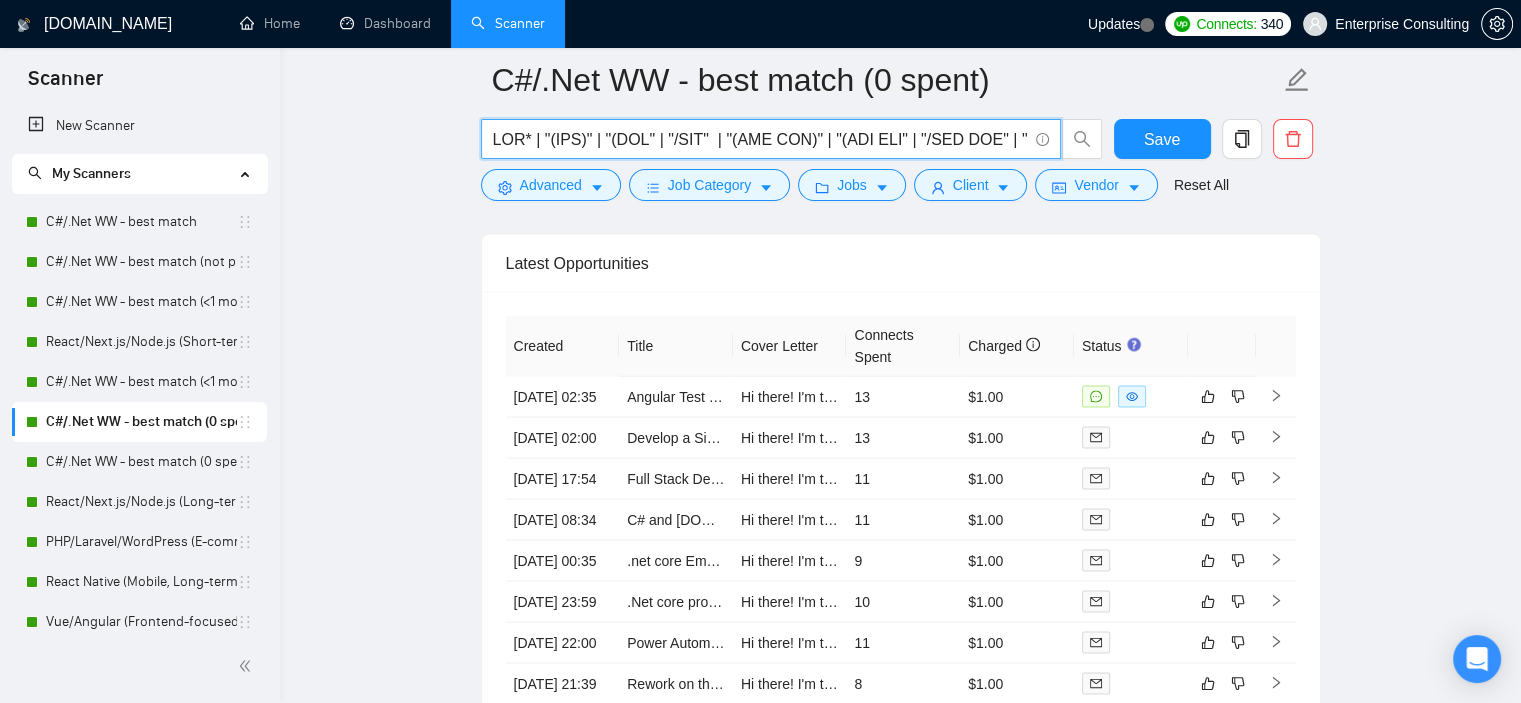 click at bounding box center [760, 139] 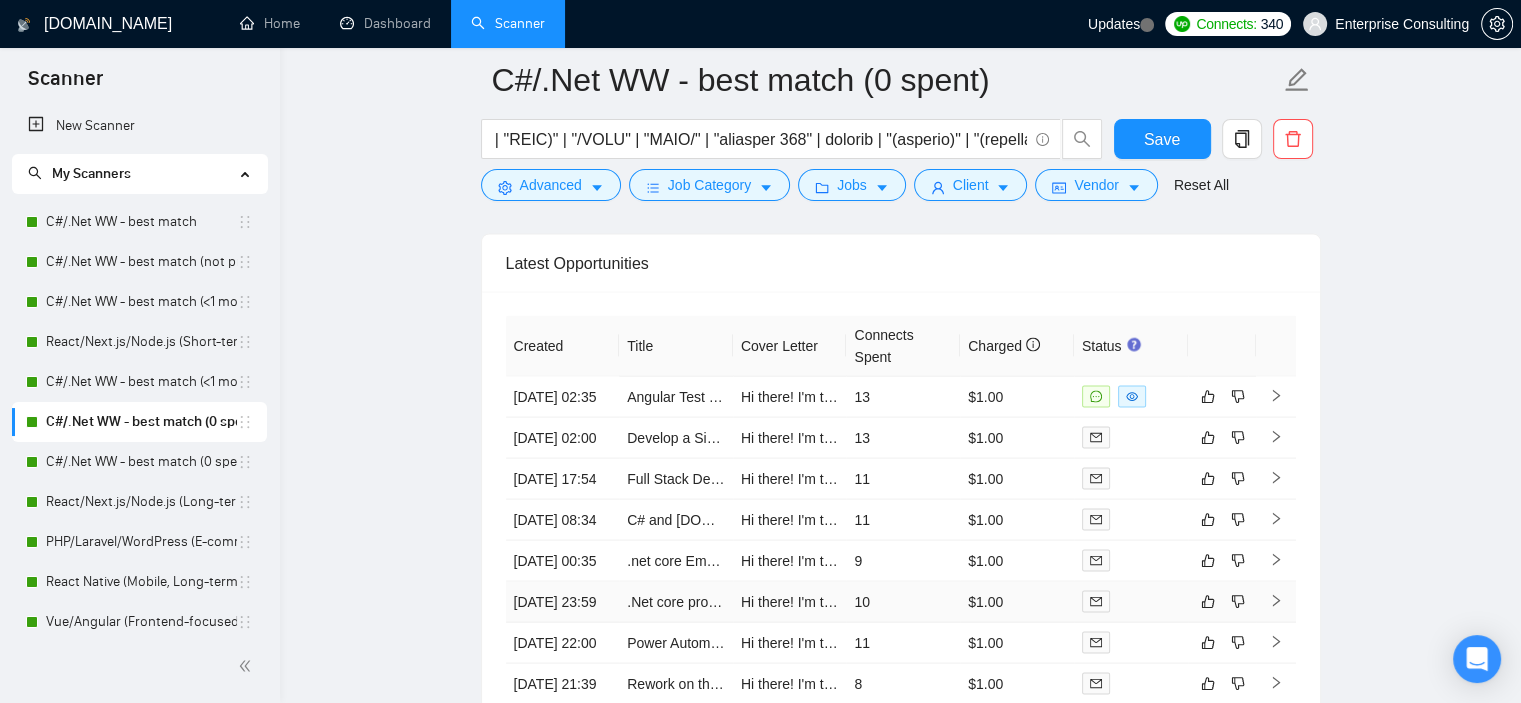 scroll, scrollTop: 0, scrollLeft: 0, axis: both 